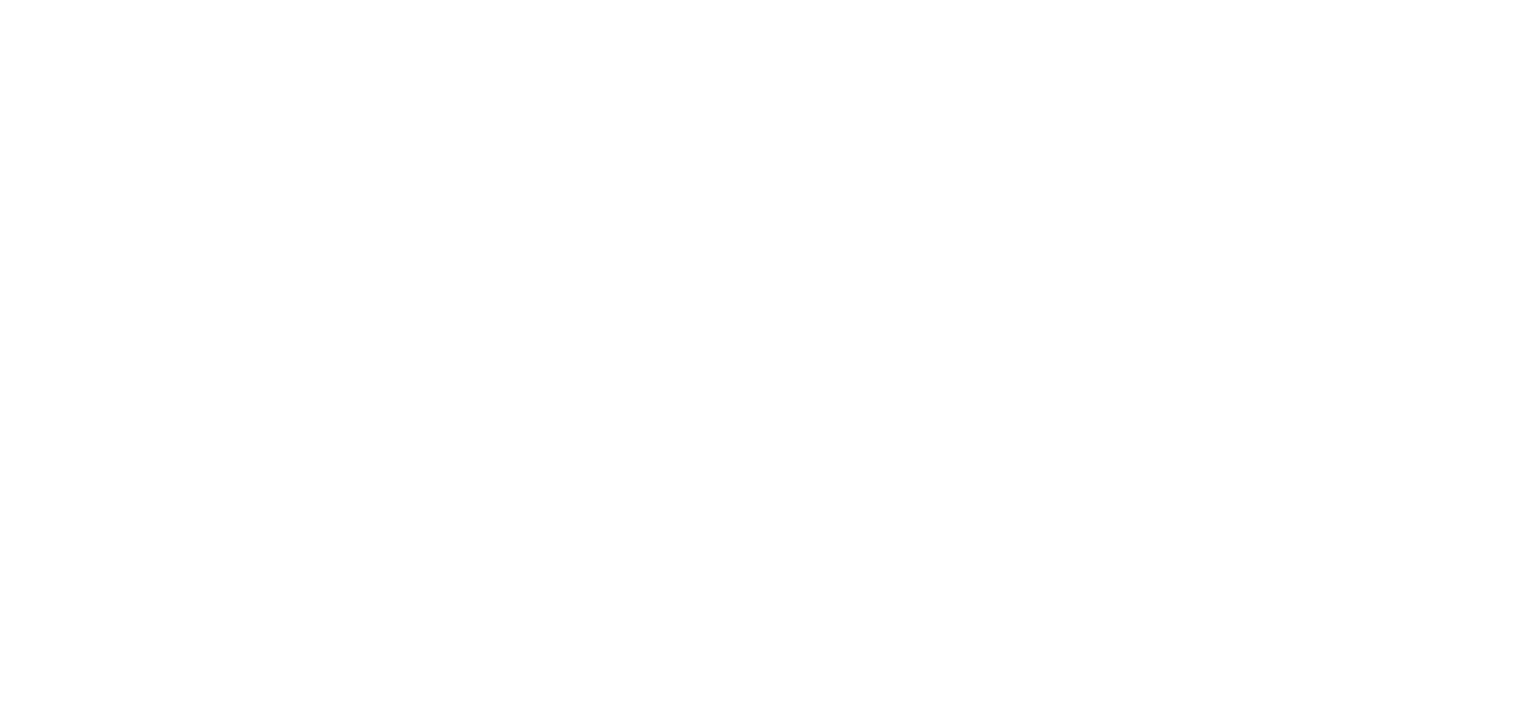 scroll, scrollTop: 0, scrollLeft: 0, axis: both 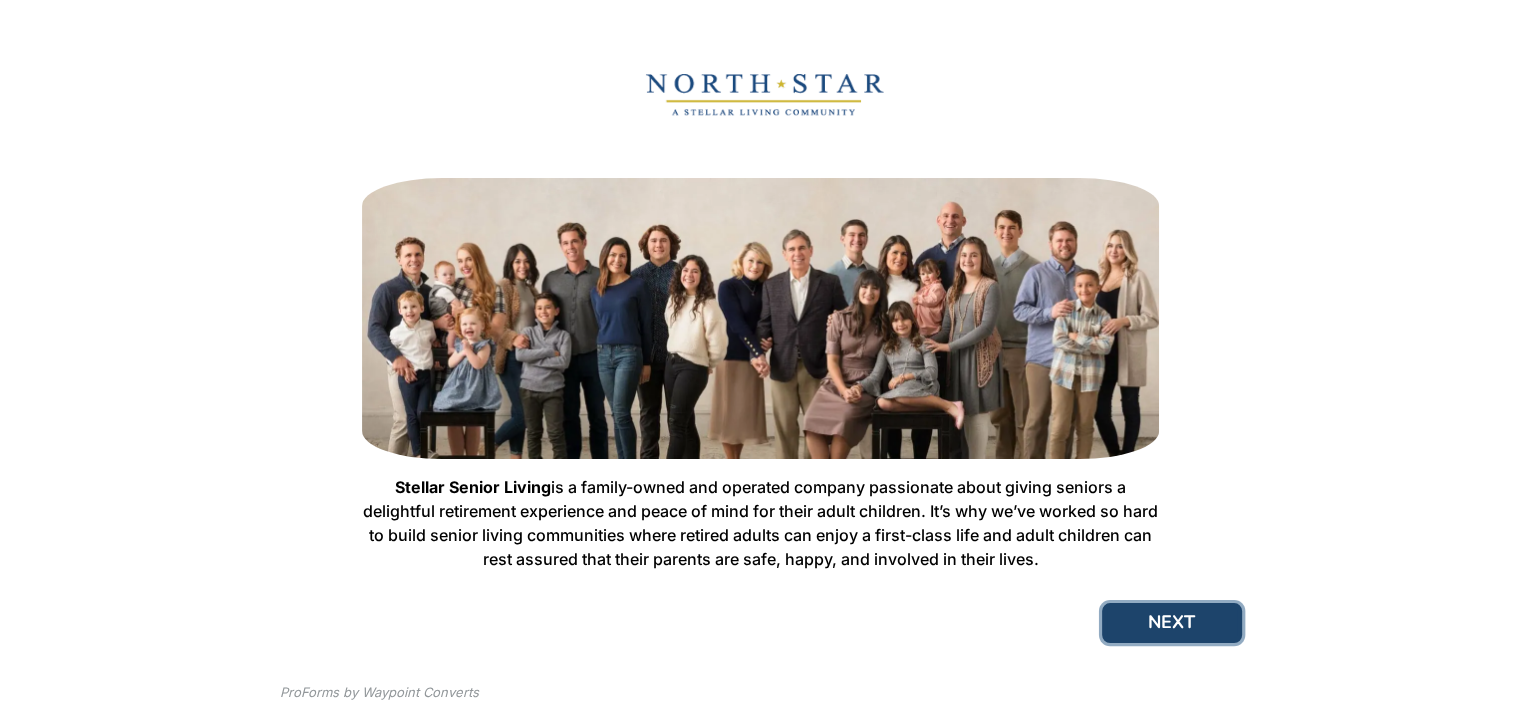 click on "NEXT" at bounding box center (1172, 623) 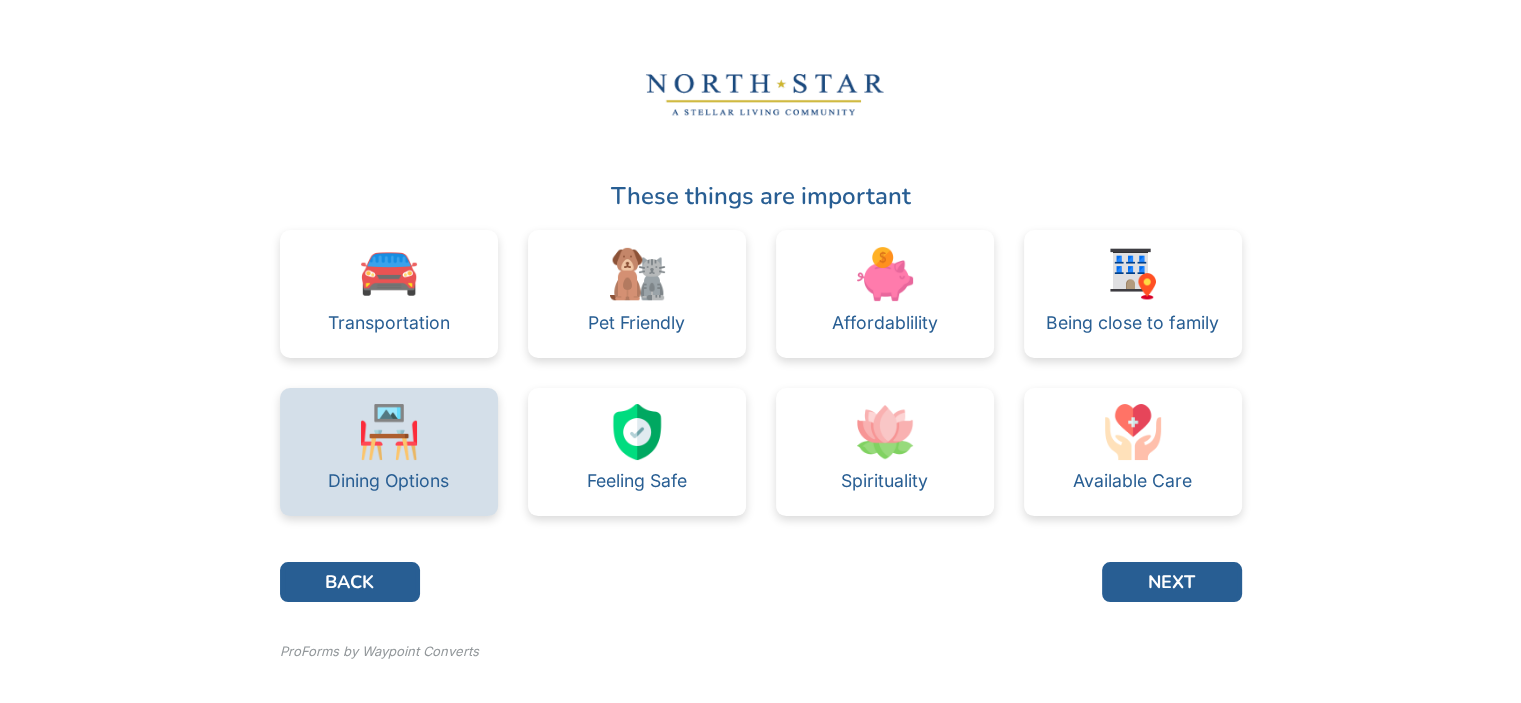 click at bounding box center (389, 432) 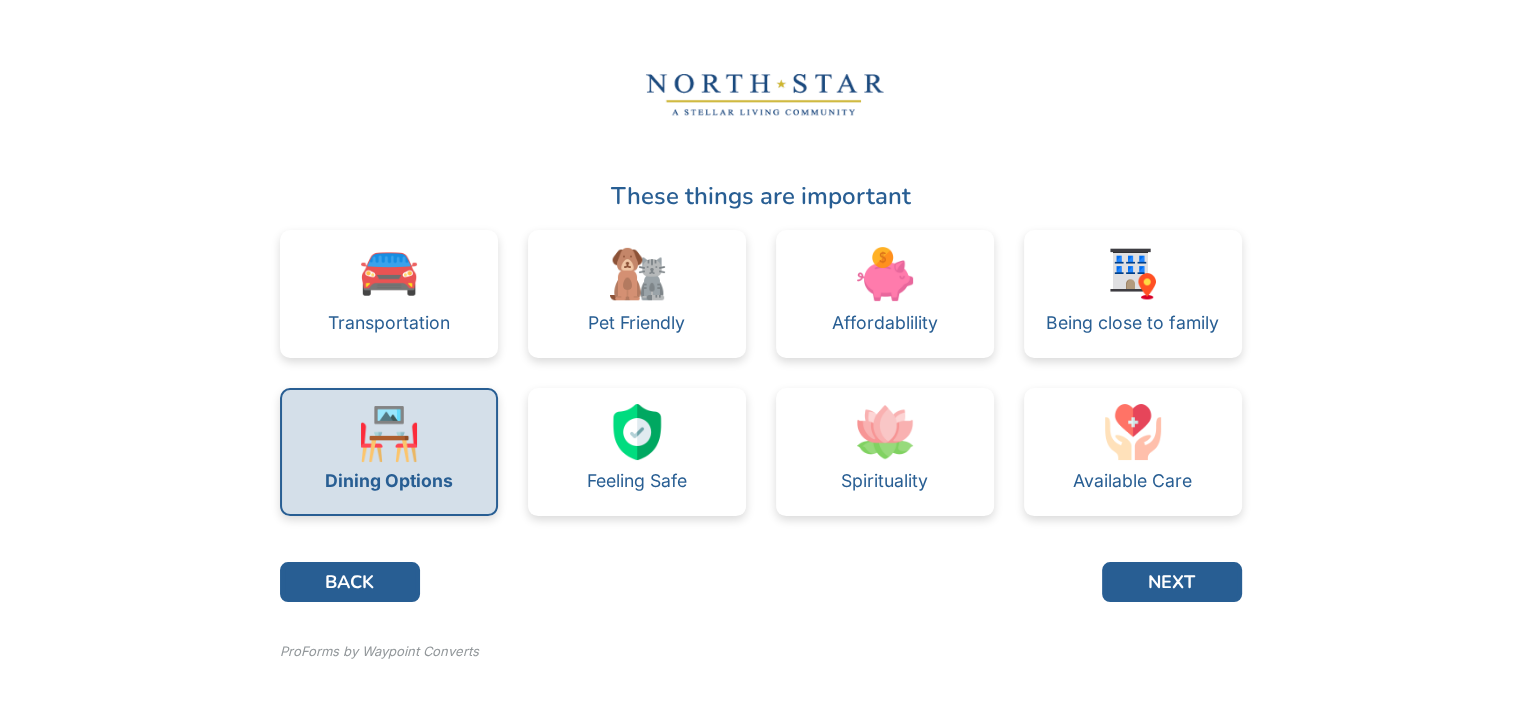 click on "Dining Options" at bounding box center [389, 481] 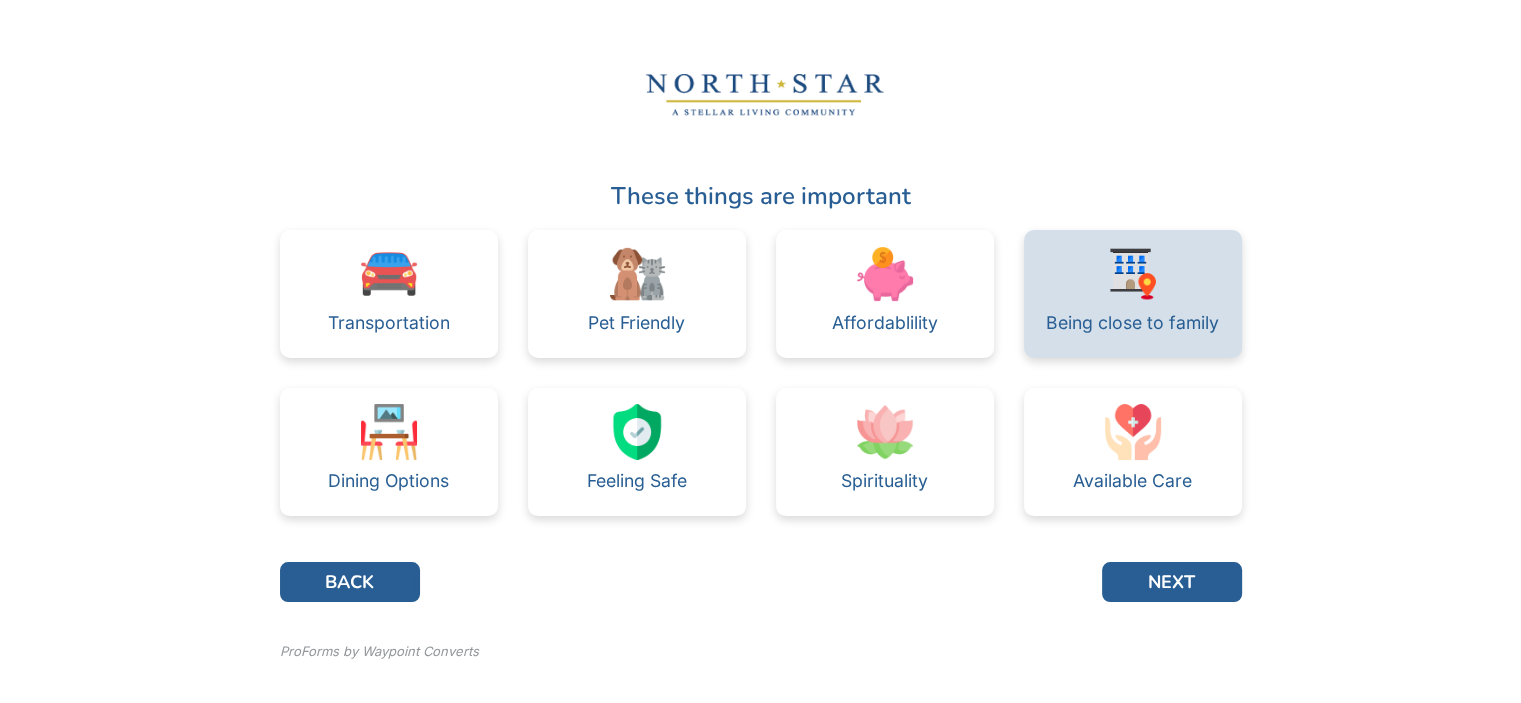 click on "Being close to family" at bounding box center (1132, 323) 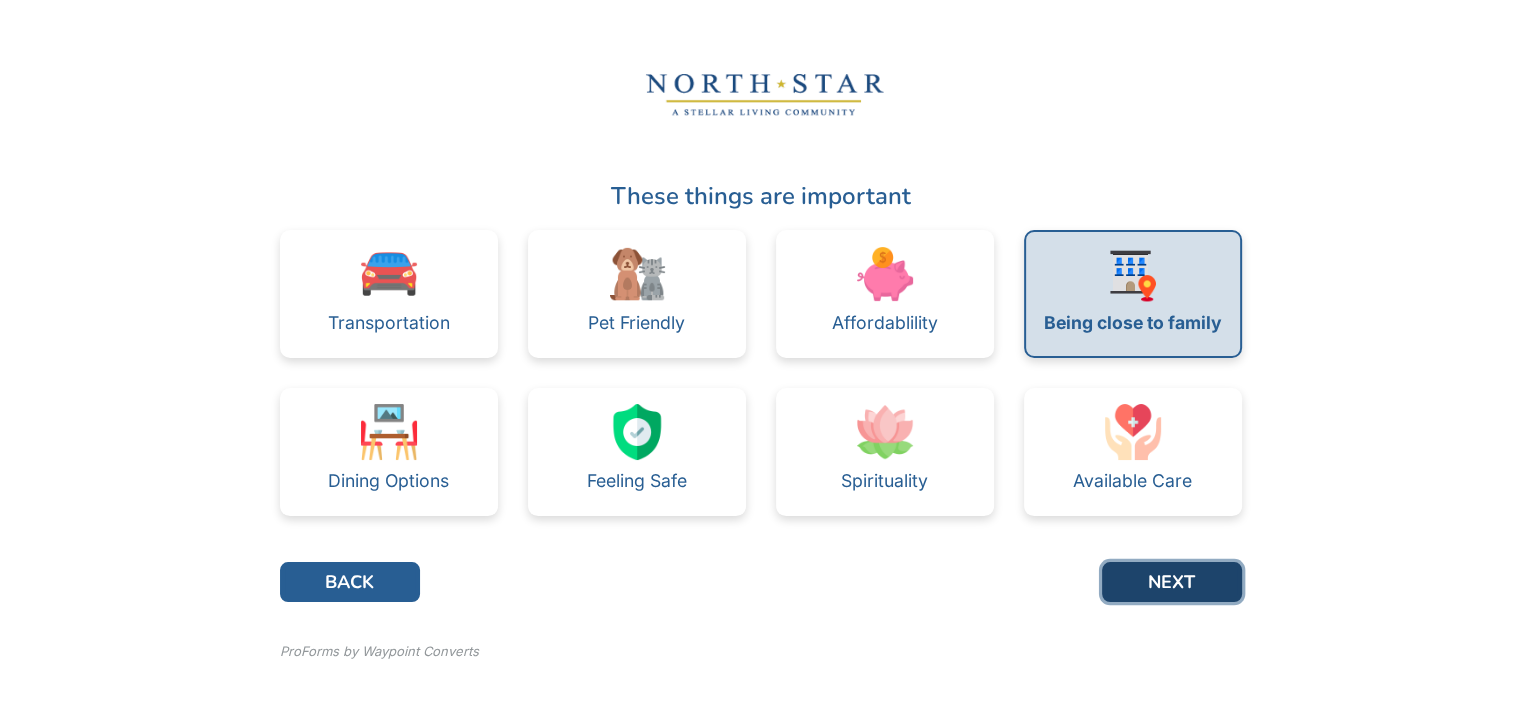 click on "NEXT" at bounding box center [1172, 582] 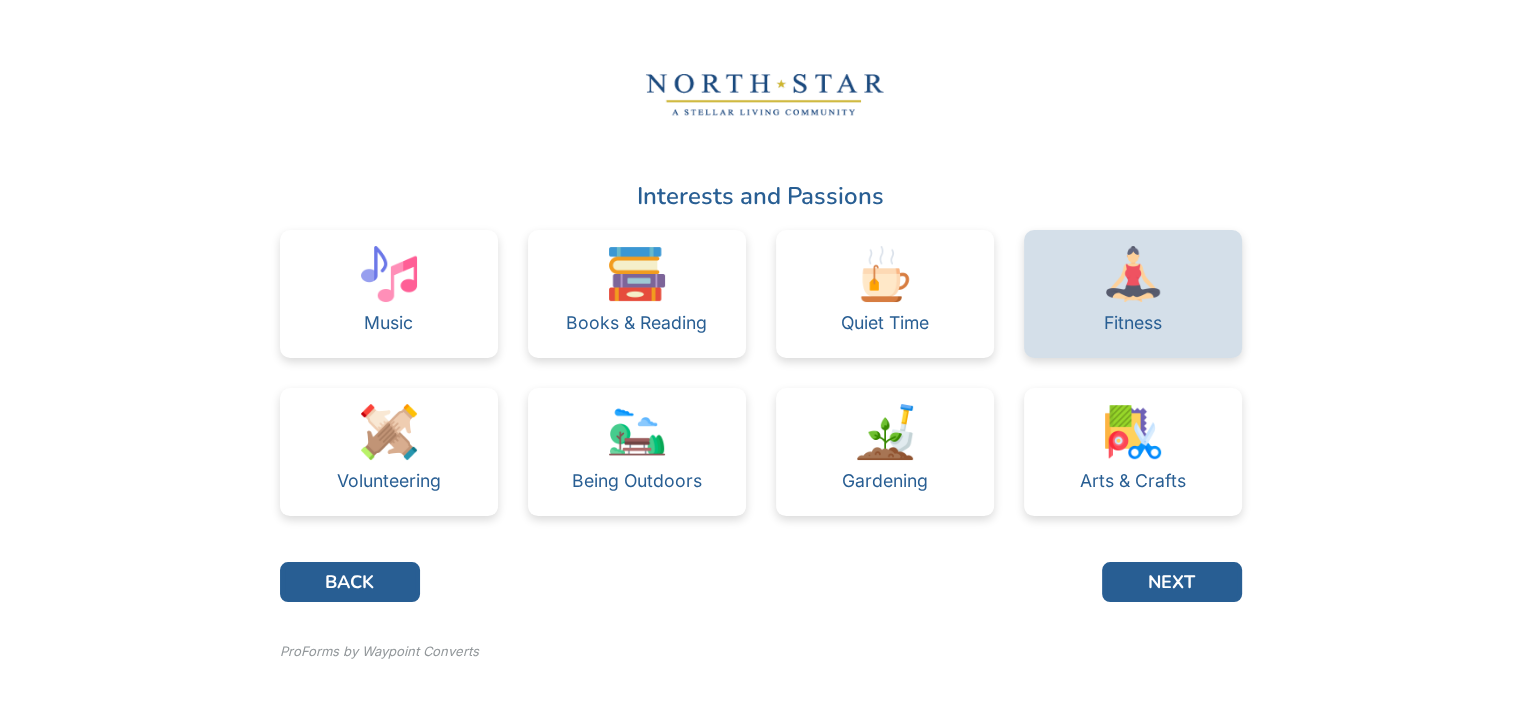click at bounding box center [1133, 274] 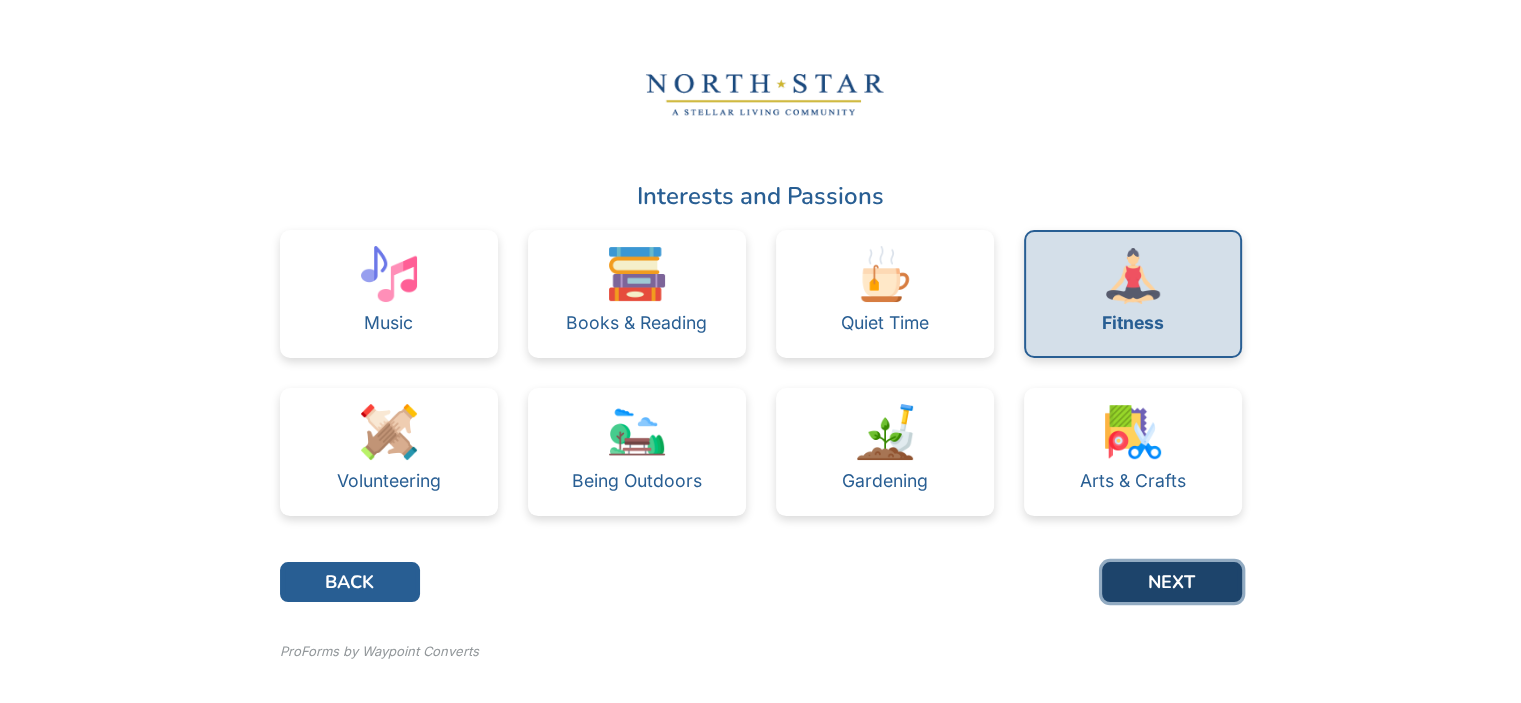 click on "NEXT" at bounding box center [1172, 582] 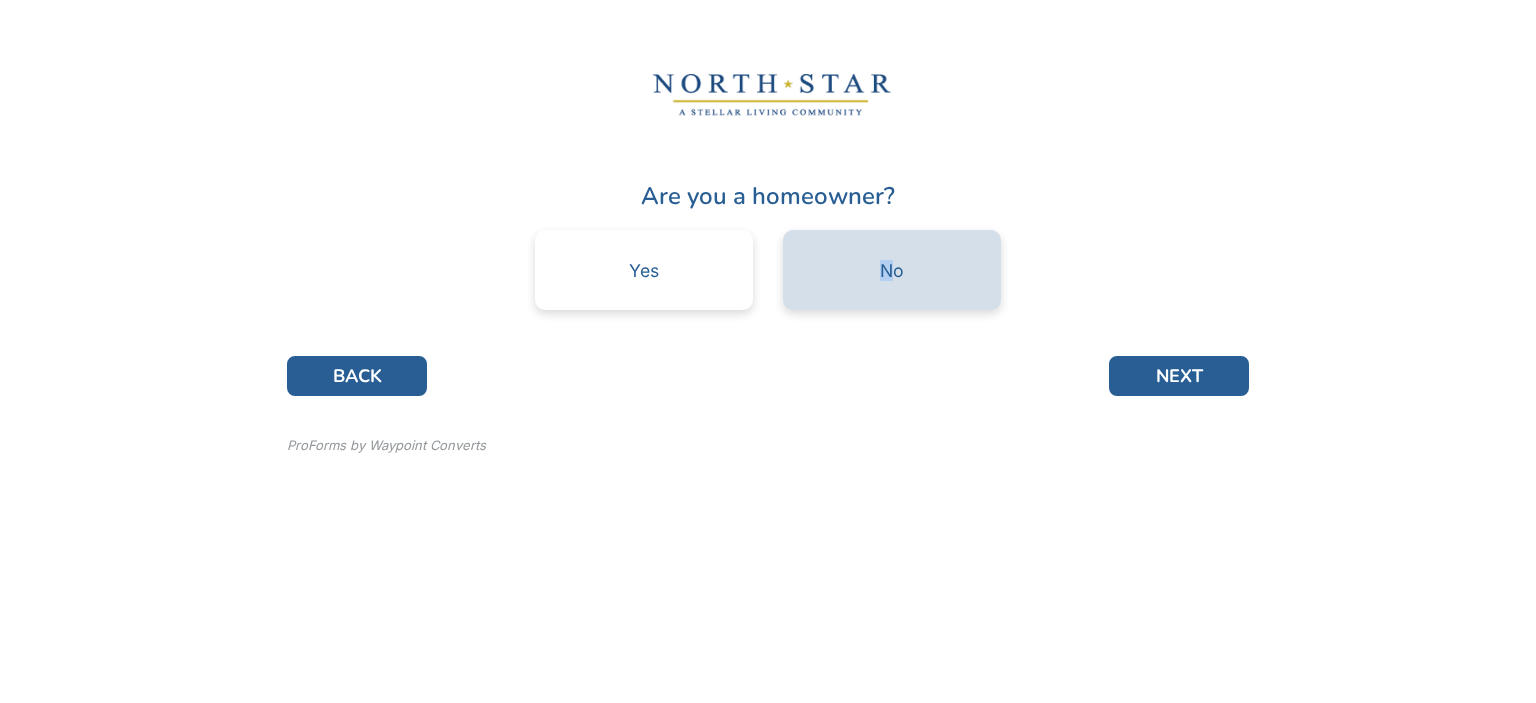 click on "No" at bounding box center (892, 271) 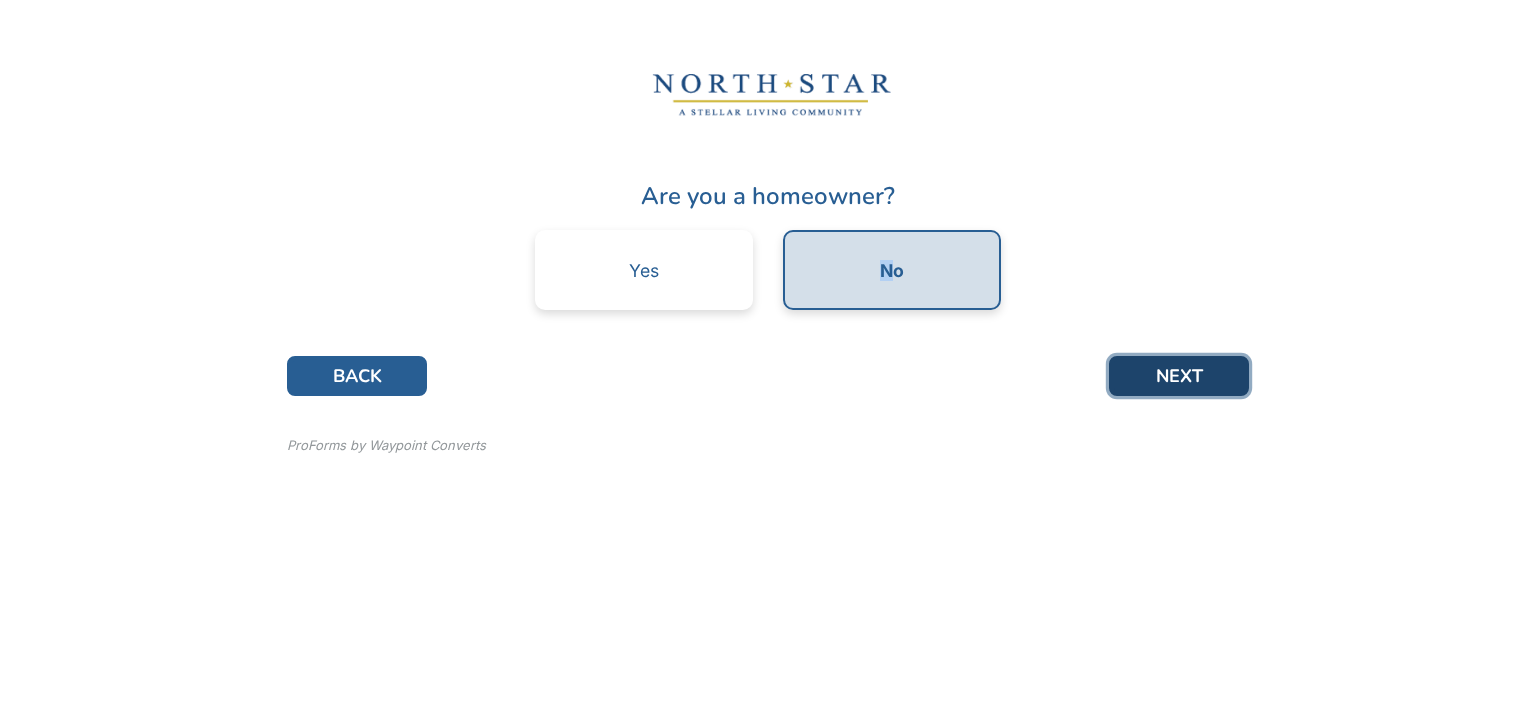 click on "NEXT" at bounding box center (1179, 376) 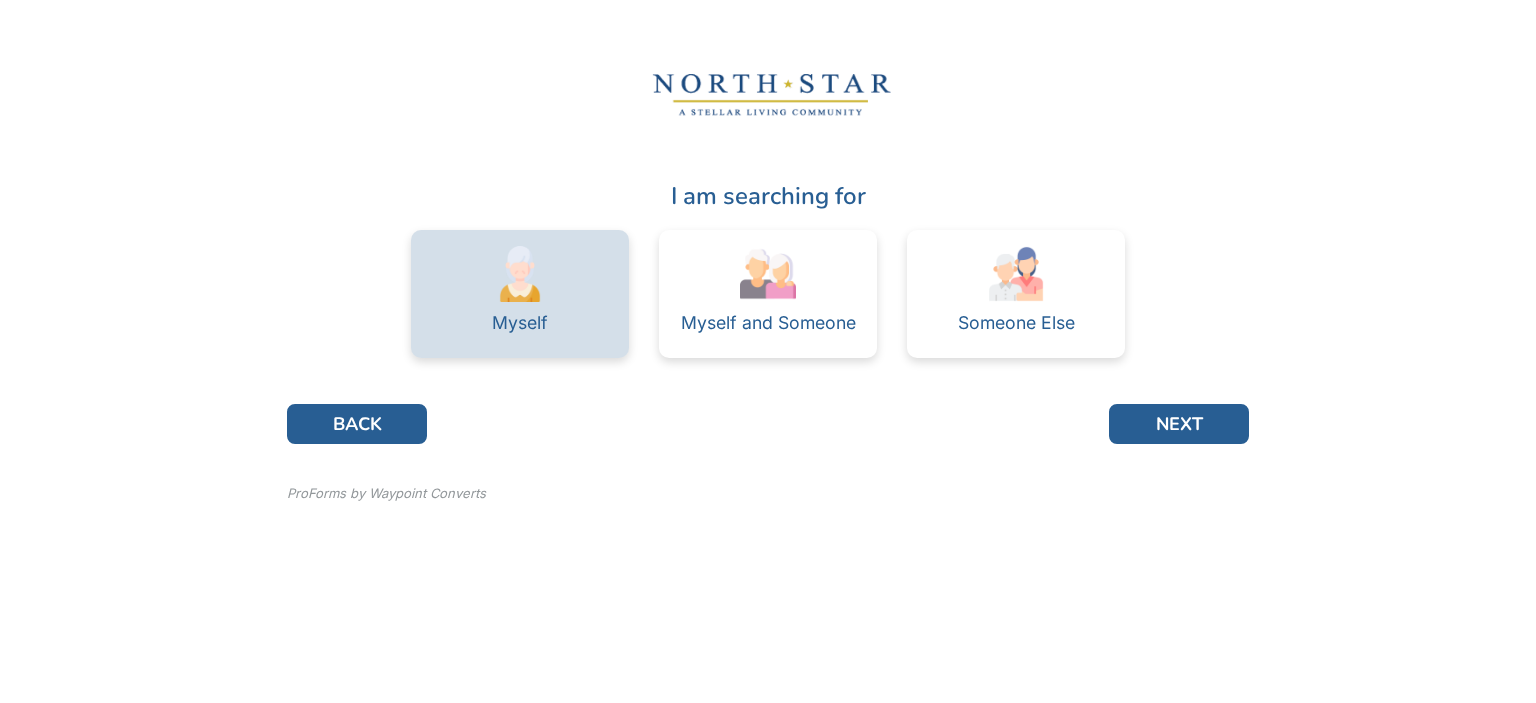 click at bounding box center [520, 274] 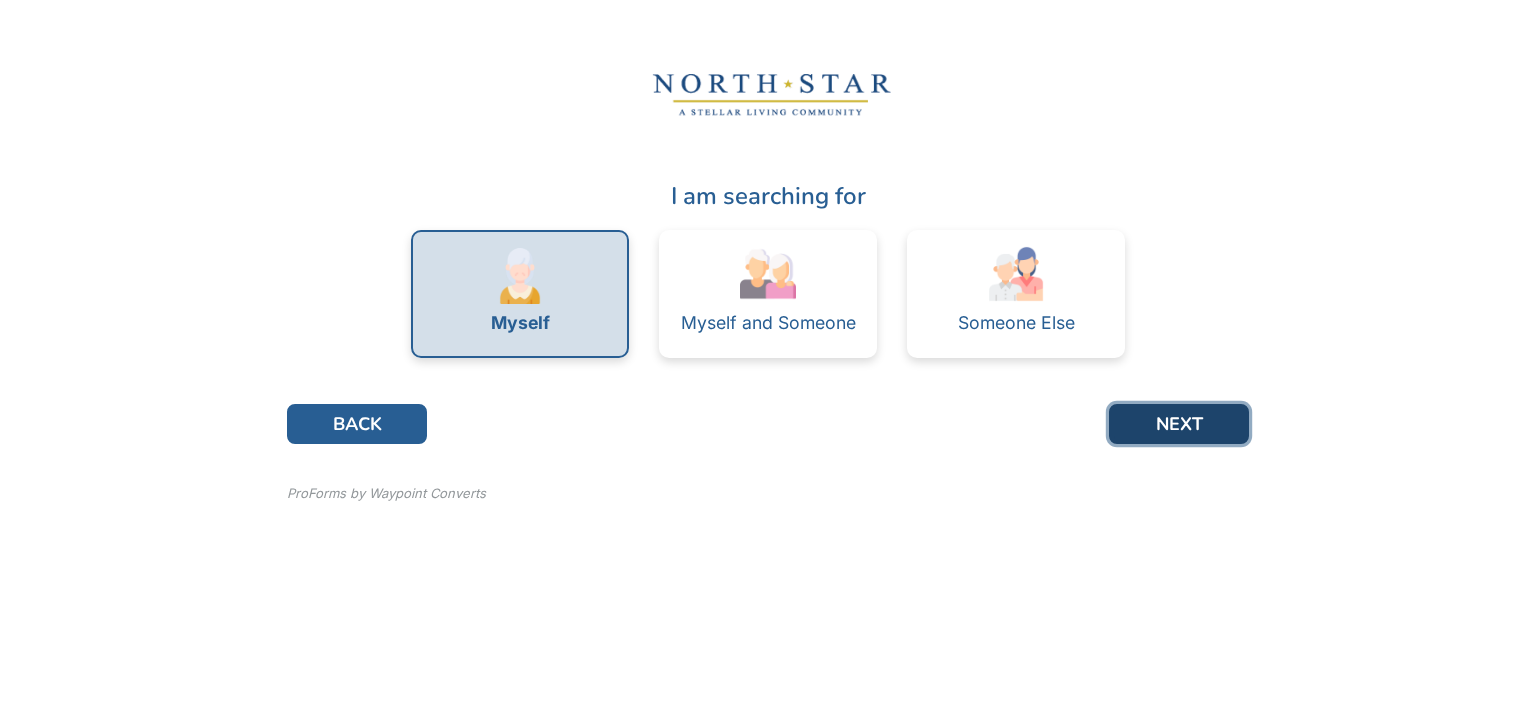 click on "NEXT" at bounding box center [1179, 424] 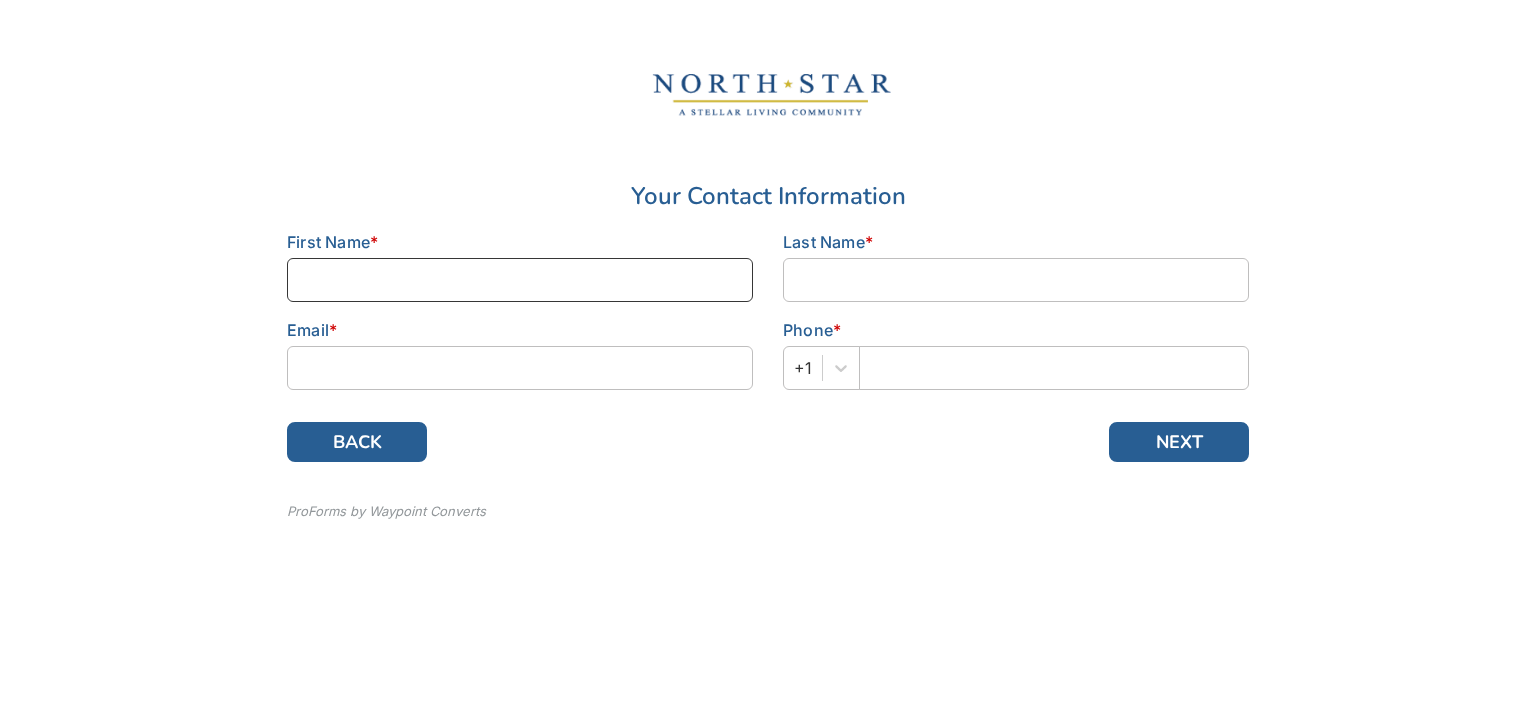 click at bounding box center [520, 280] 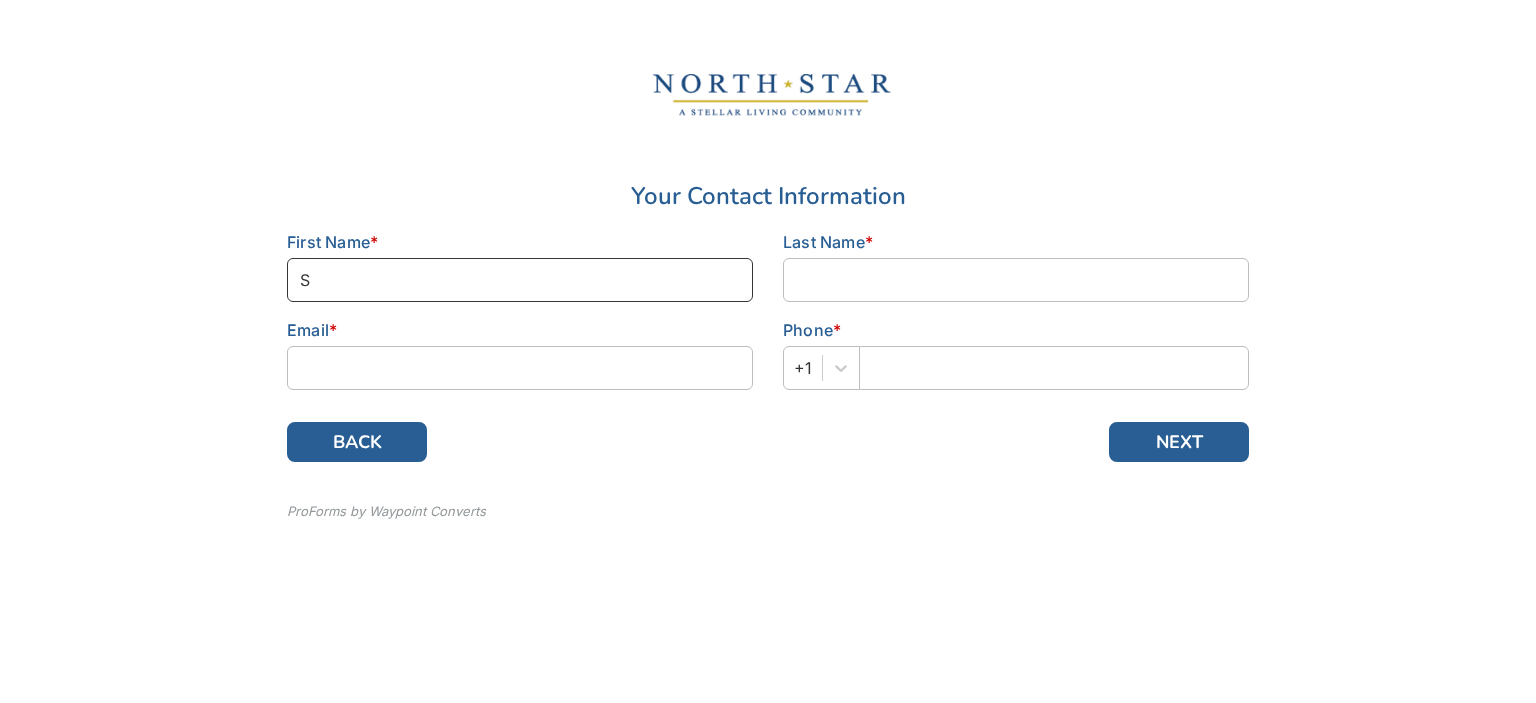 type on "[LAST]" 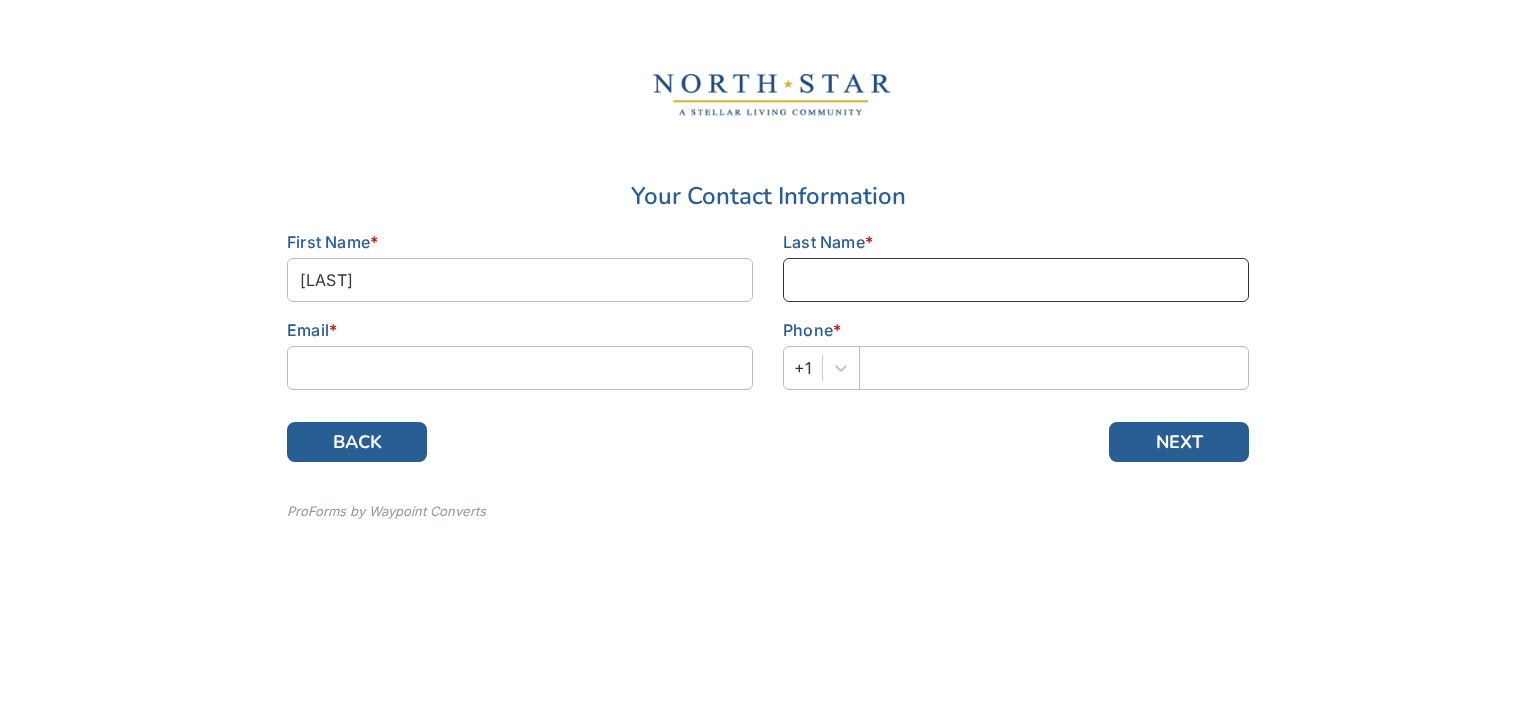 type on "[LAST]" 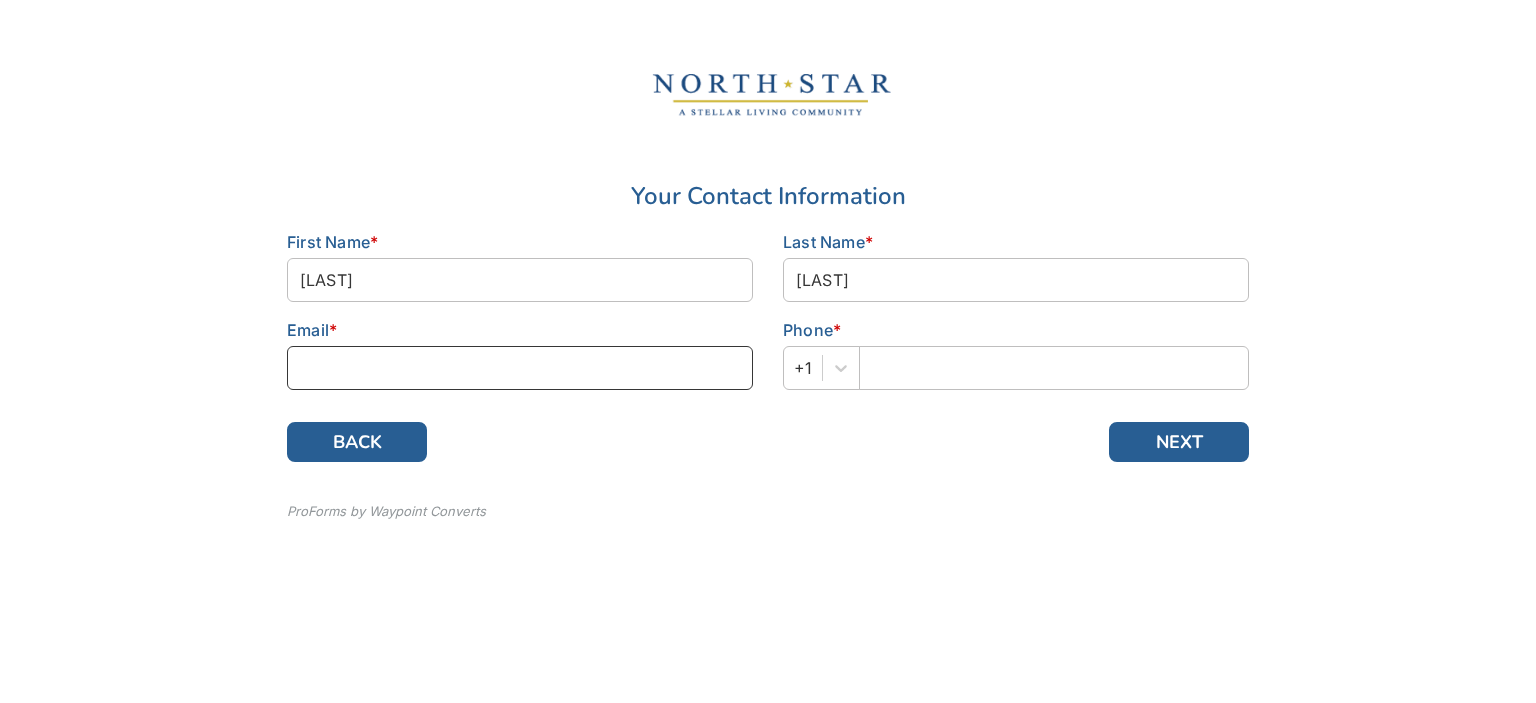 type on "[EMAIL]" 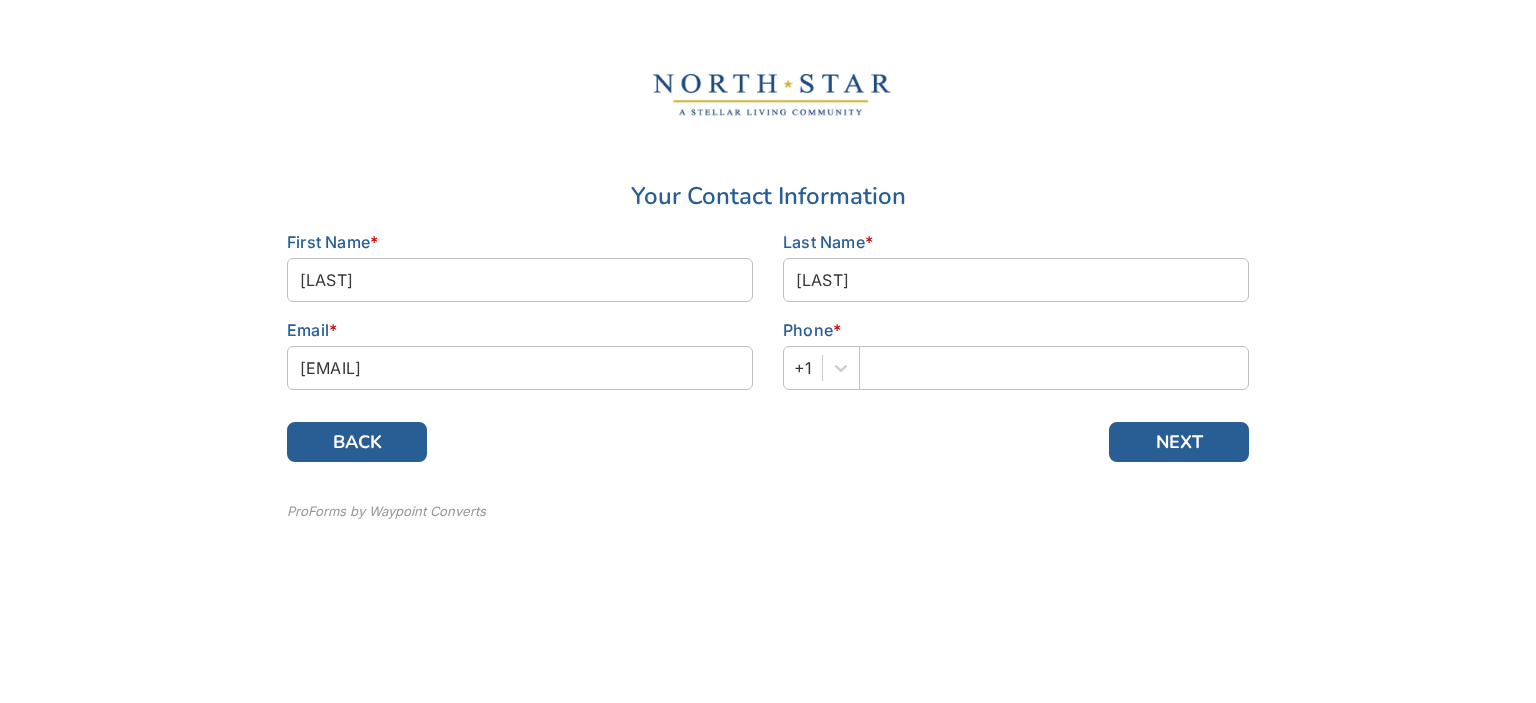 type on "[PHONE]" 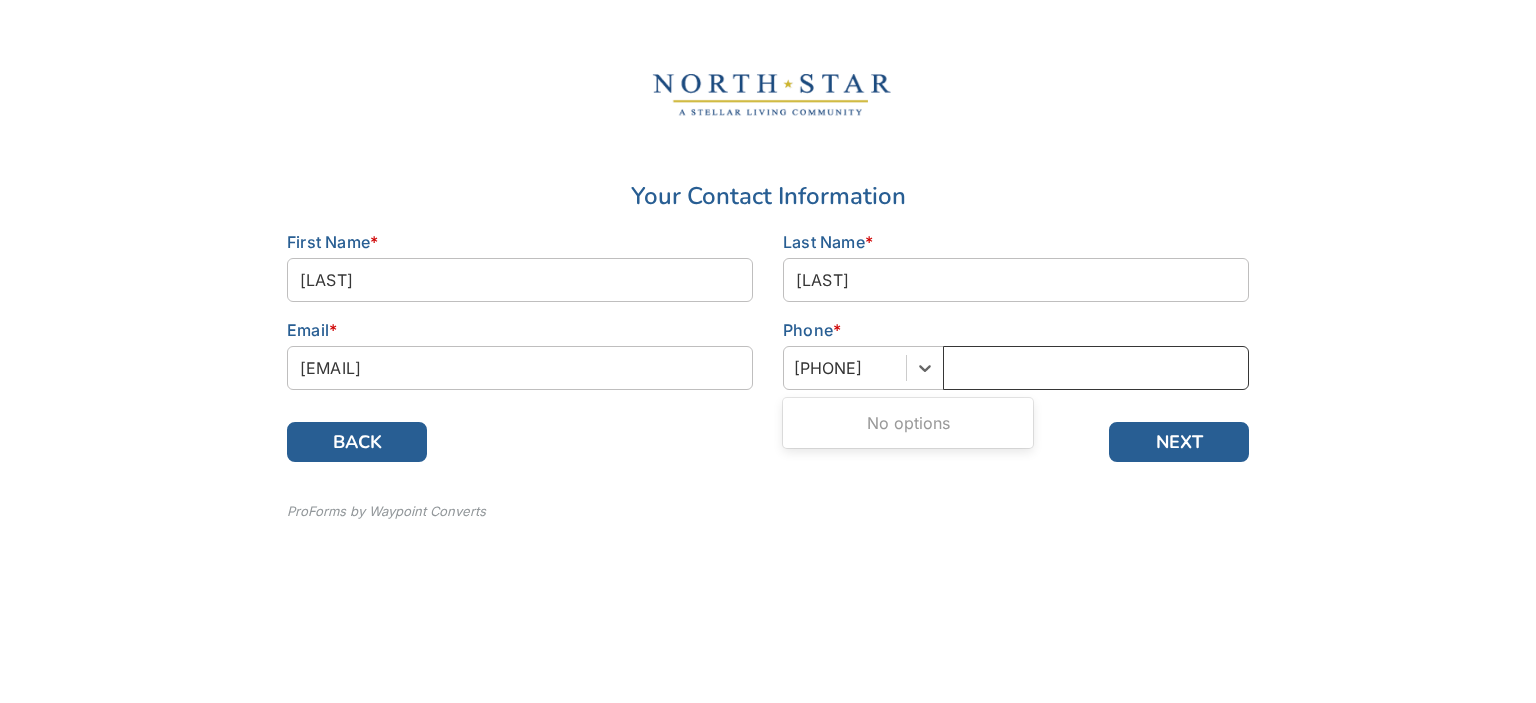 type 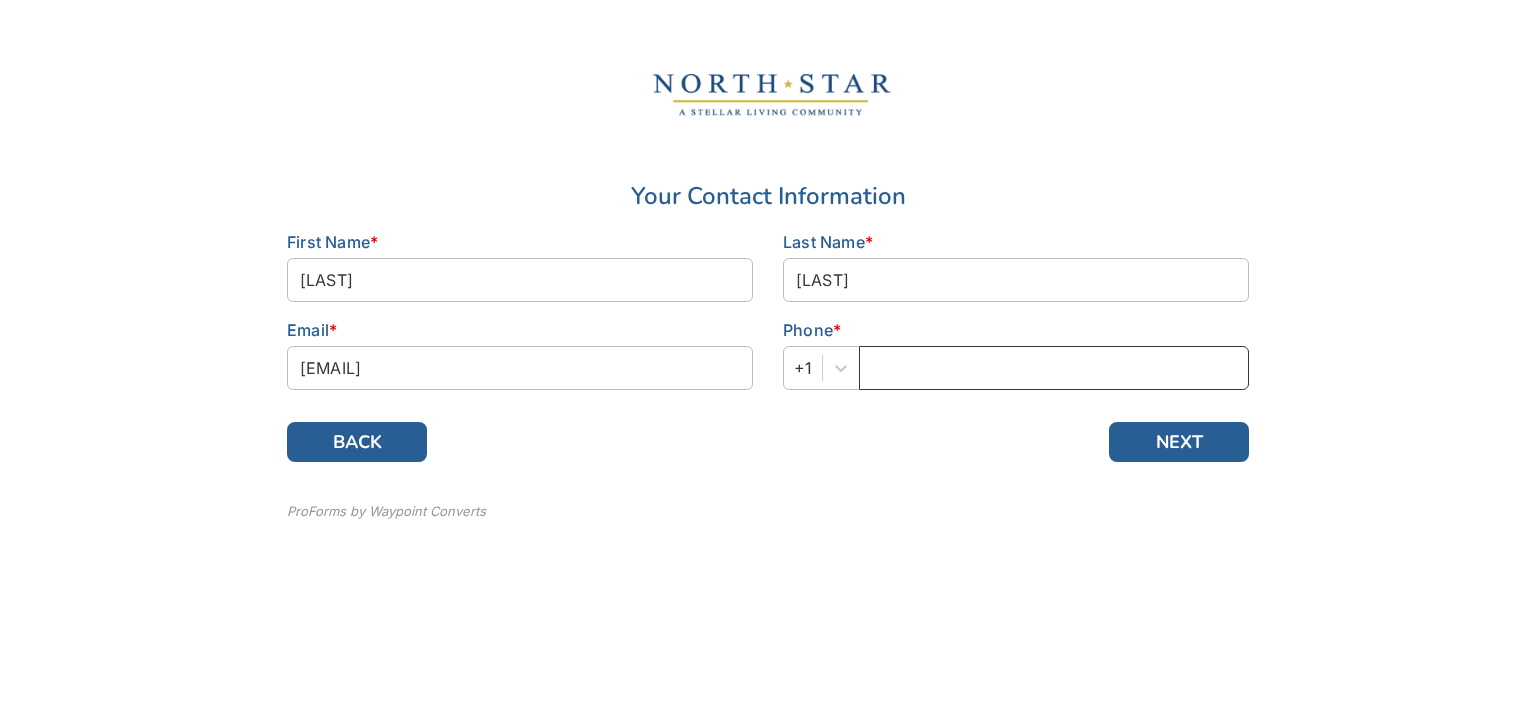 click at bounding box center [1054, 368] 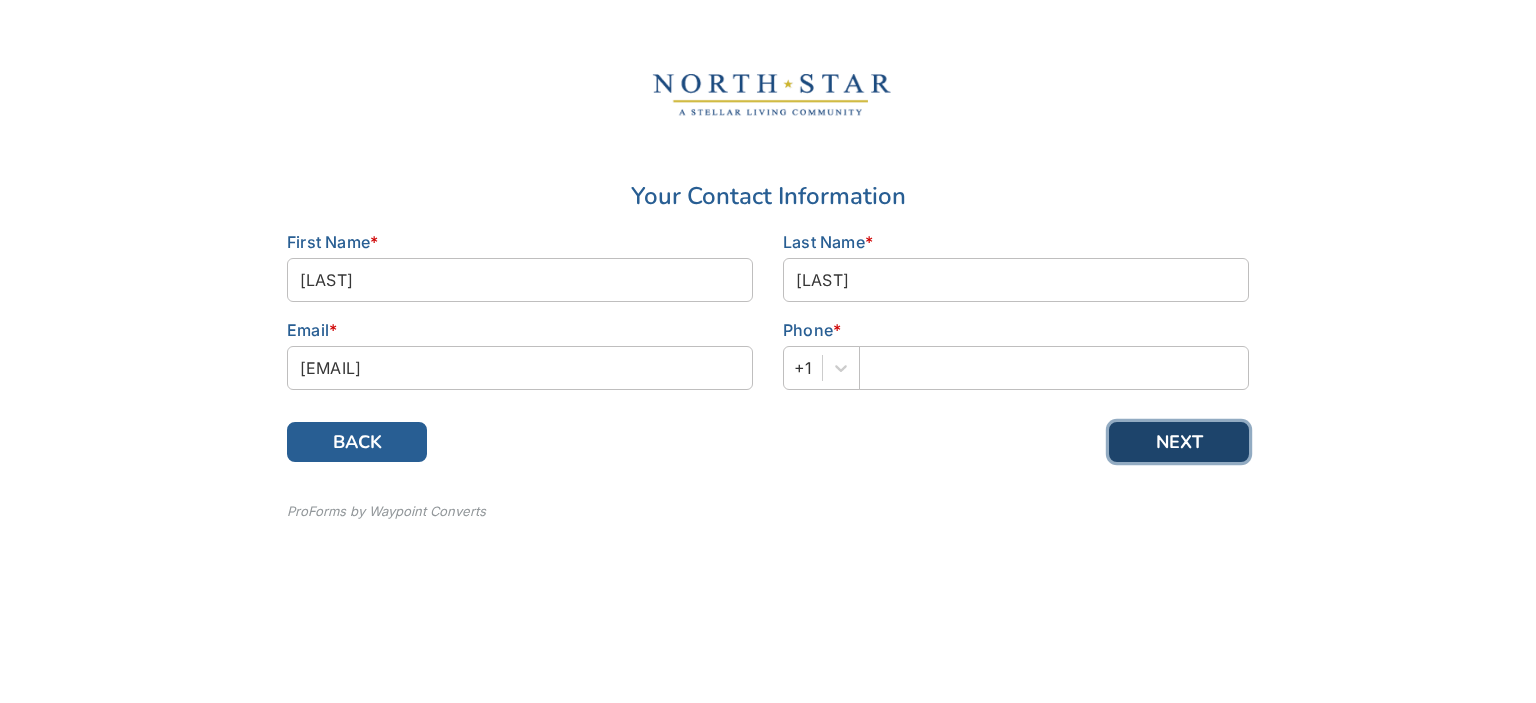 click on "NEXT" at bounding box center (1179, 442) 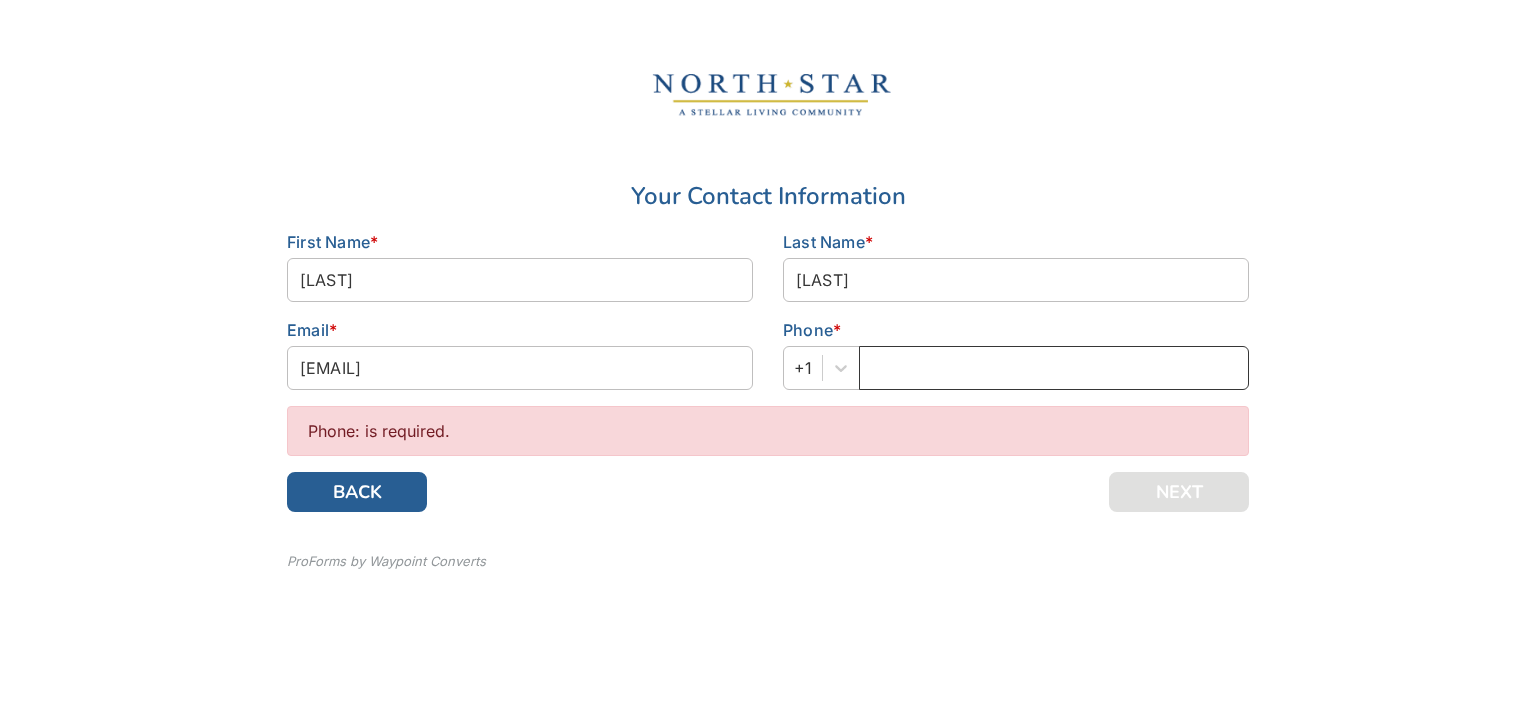 click at bounding box center [1054, 368] 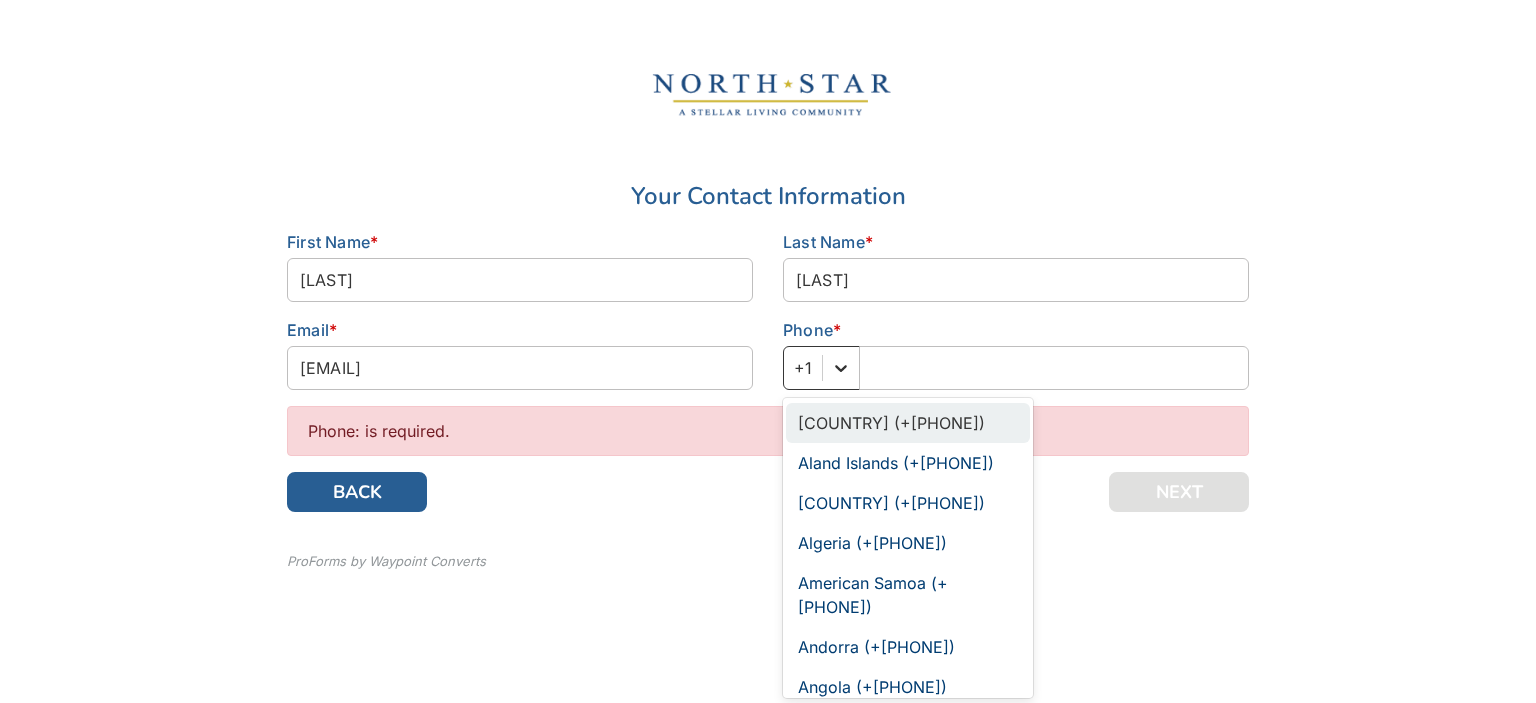 click 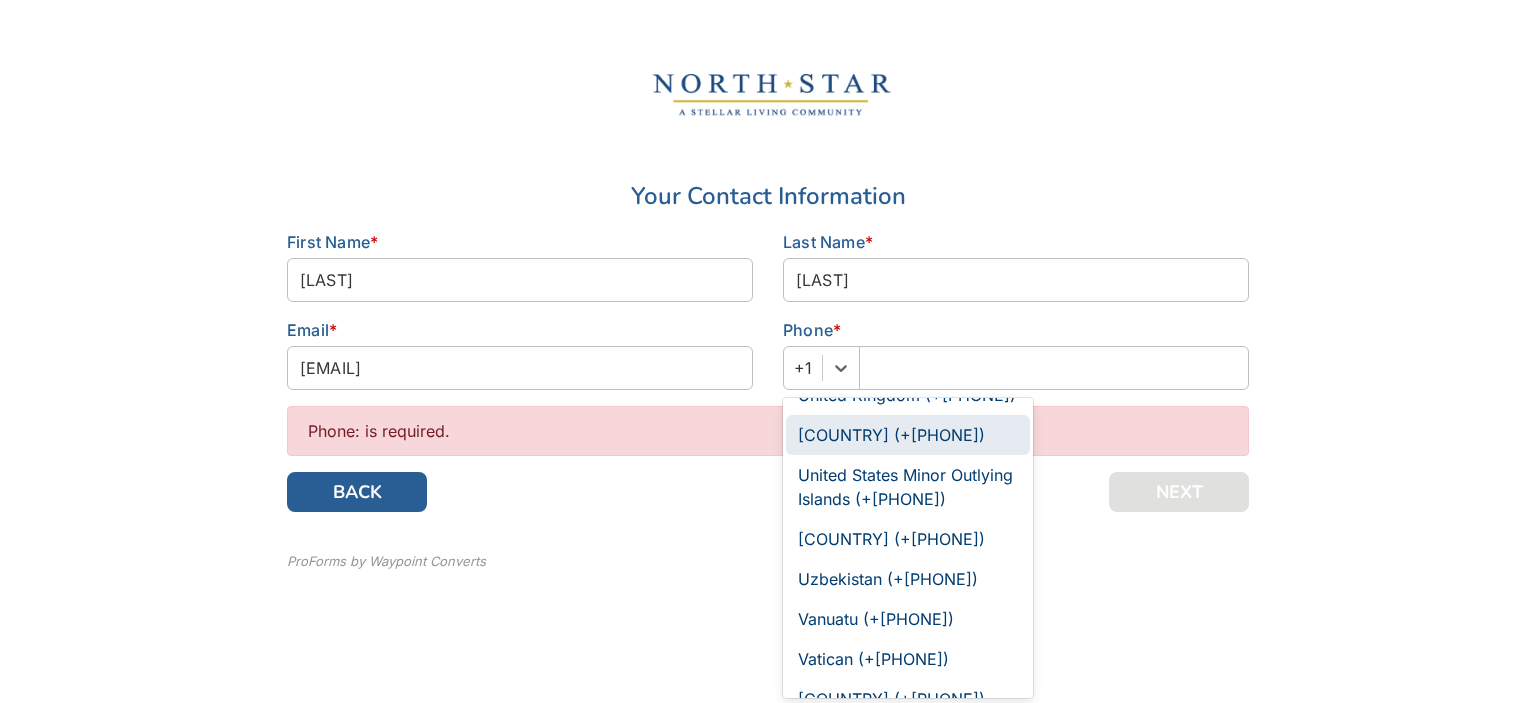 scroll, scrollTop: 9612, scrollLeft: 0, axis: vertical 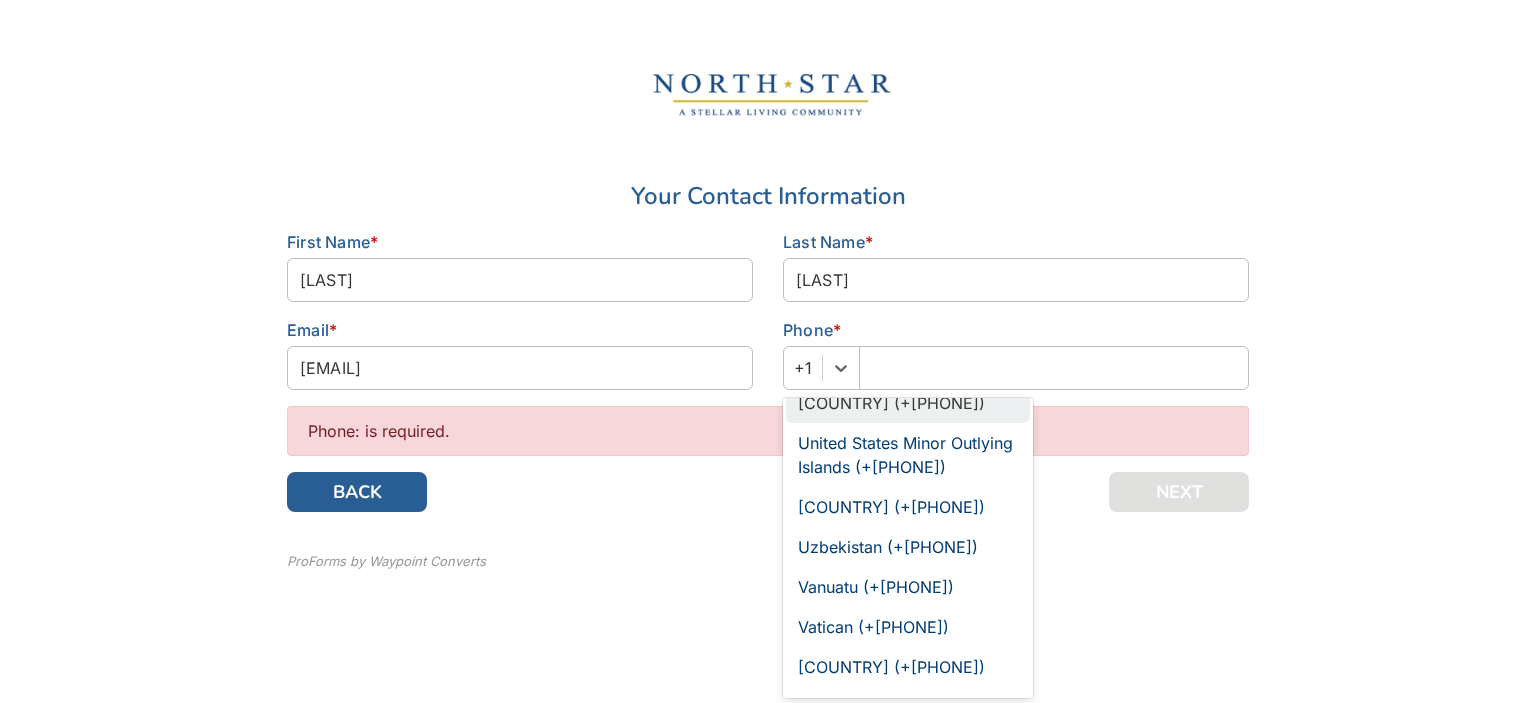 click on "[COUNTRY] (+[PHONE])" at bounding box center (908, 403) 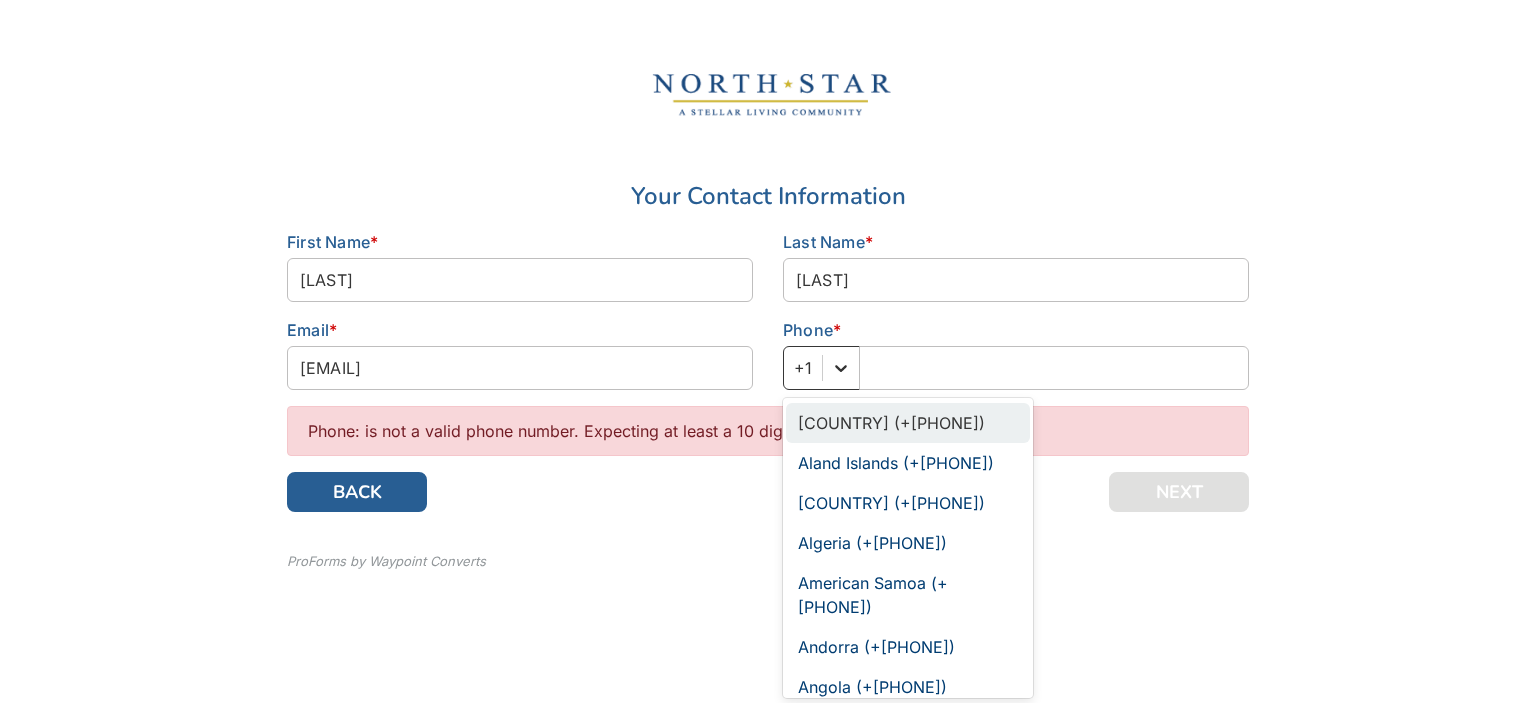 click 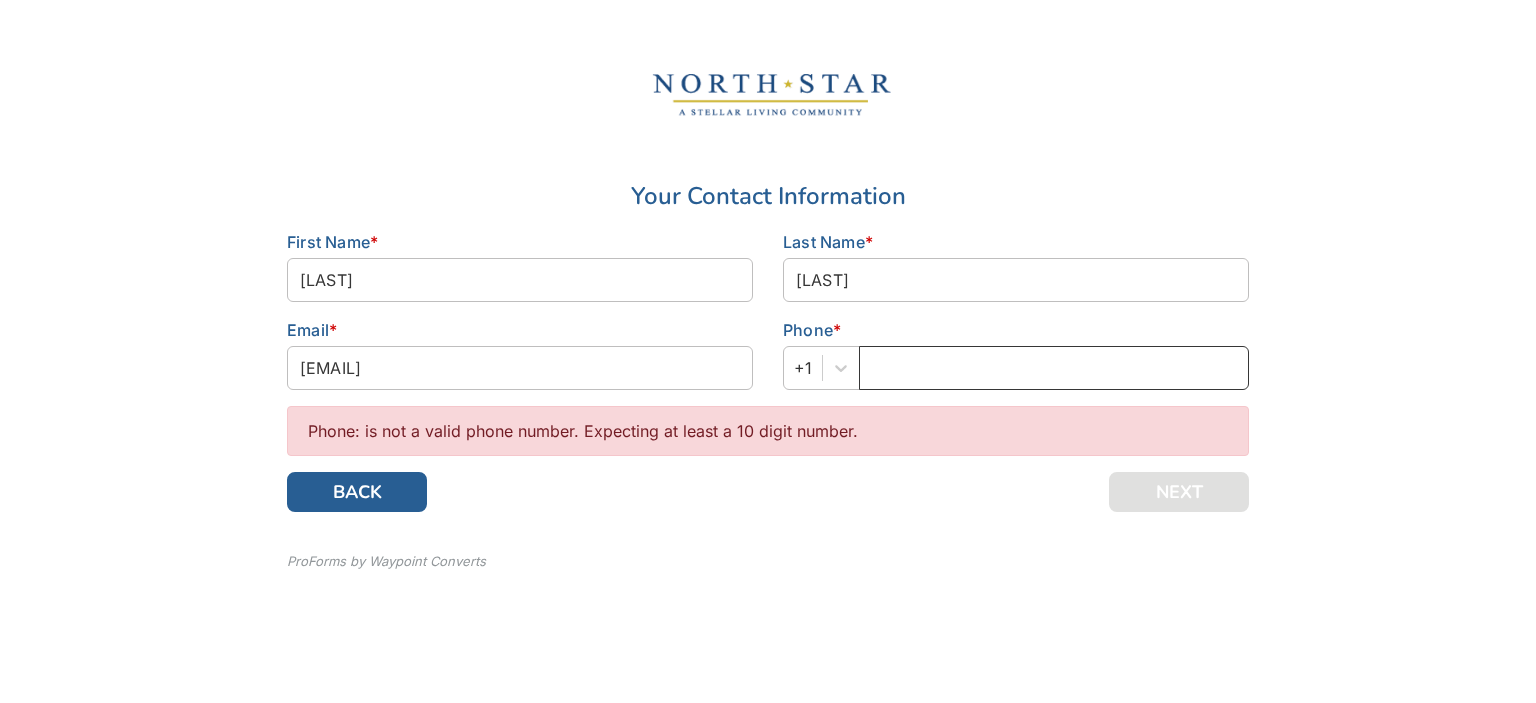 click at bounding box center (1054, 368) 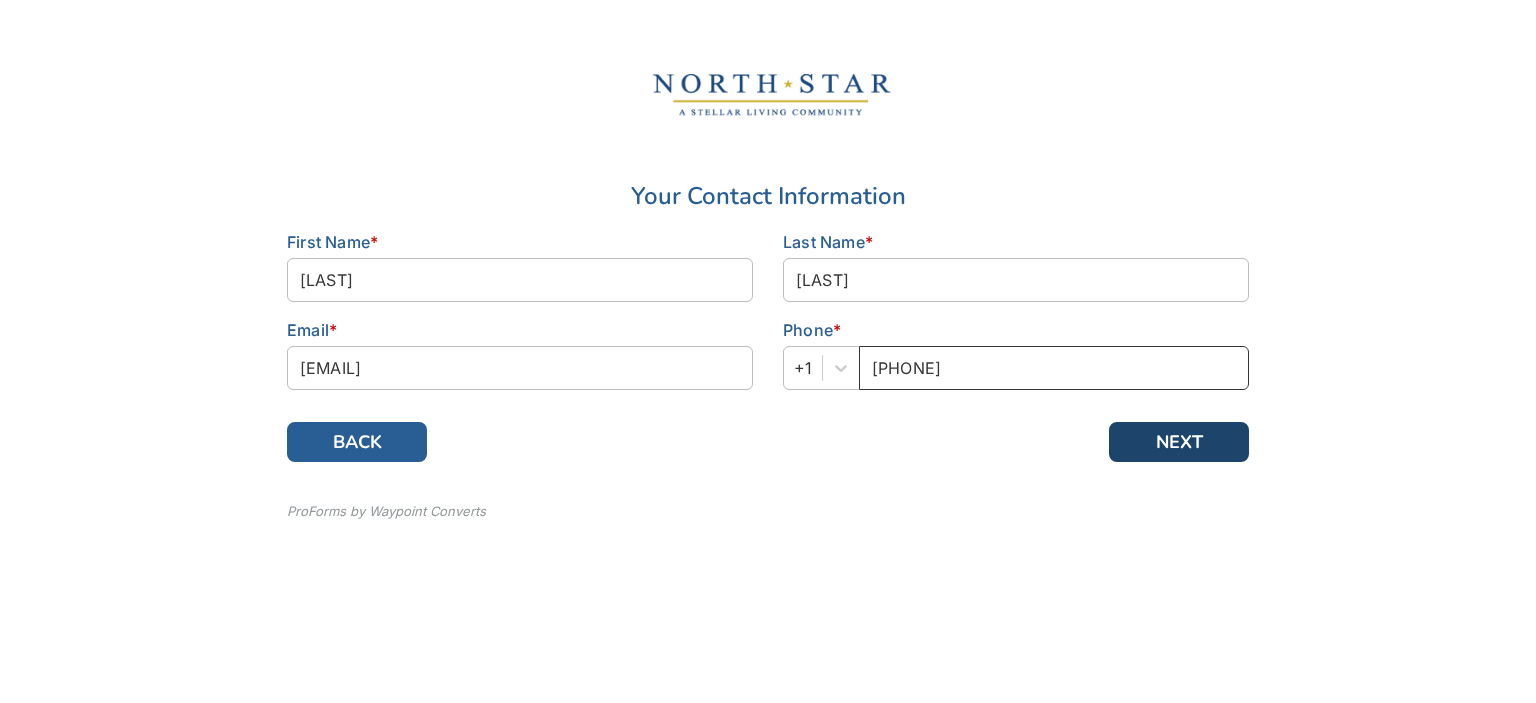 type on "[PHONE]" 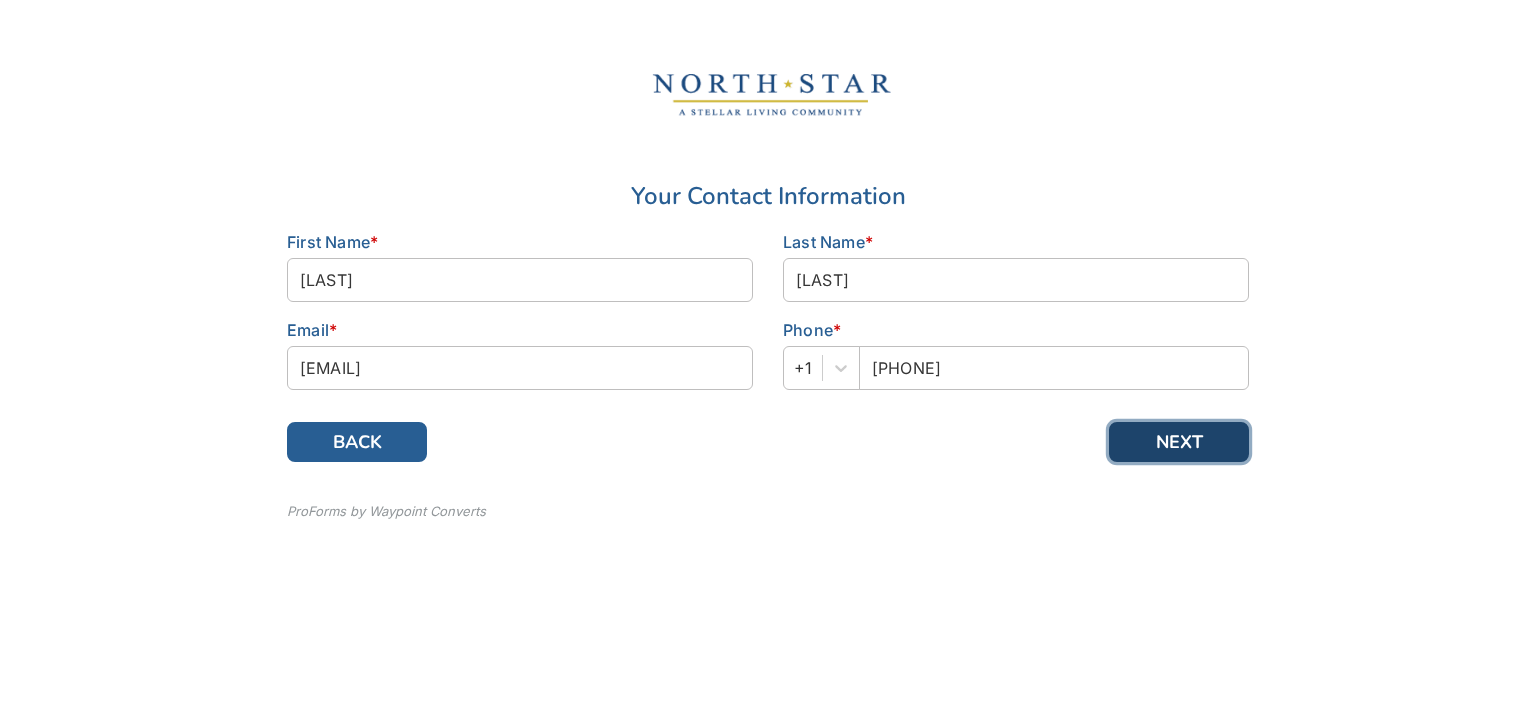 click on "NEXT" at bounding box center [1179, 442] 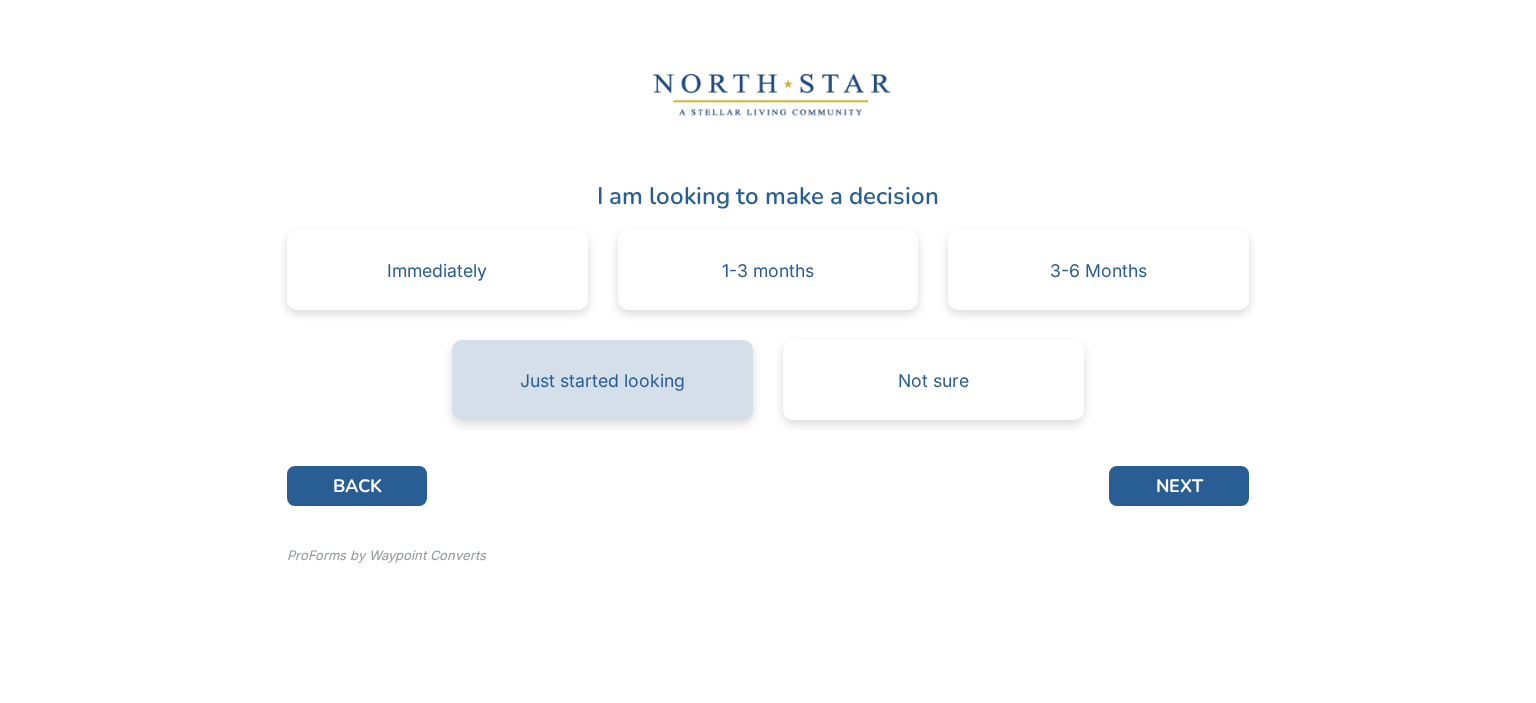 click on "Just started looking" at bounding box center (602, 381) 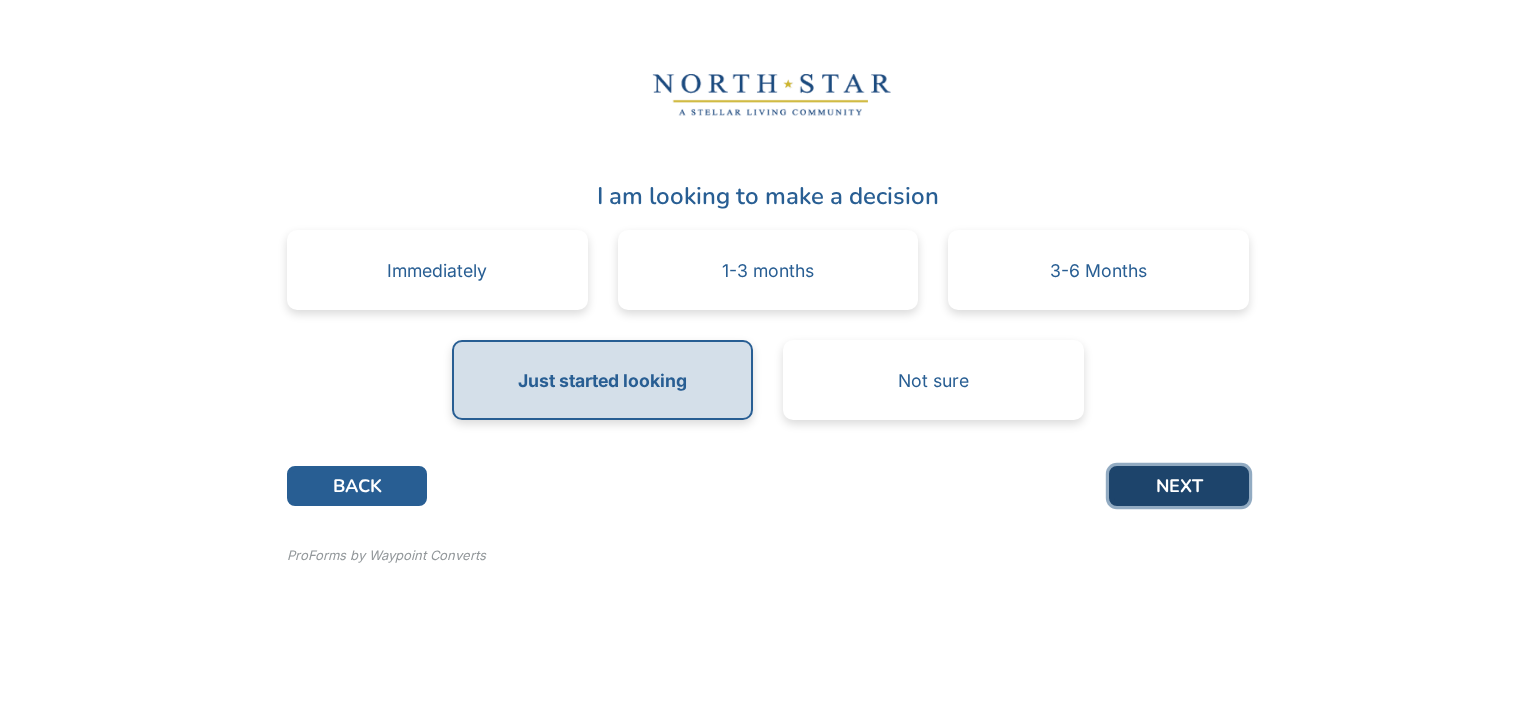 click on "NEXT" at bounding box center (1179, 486) 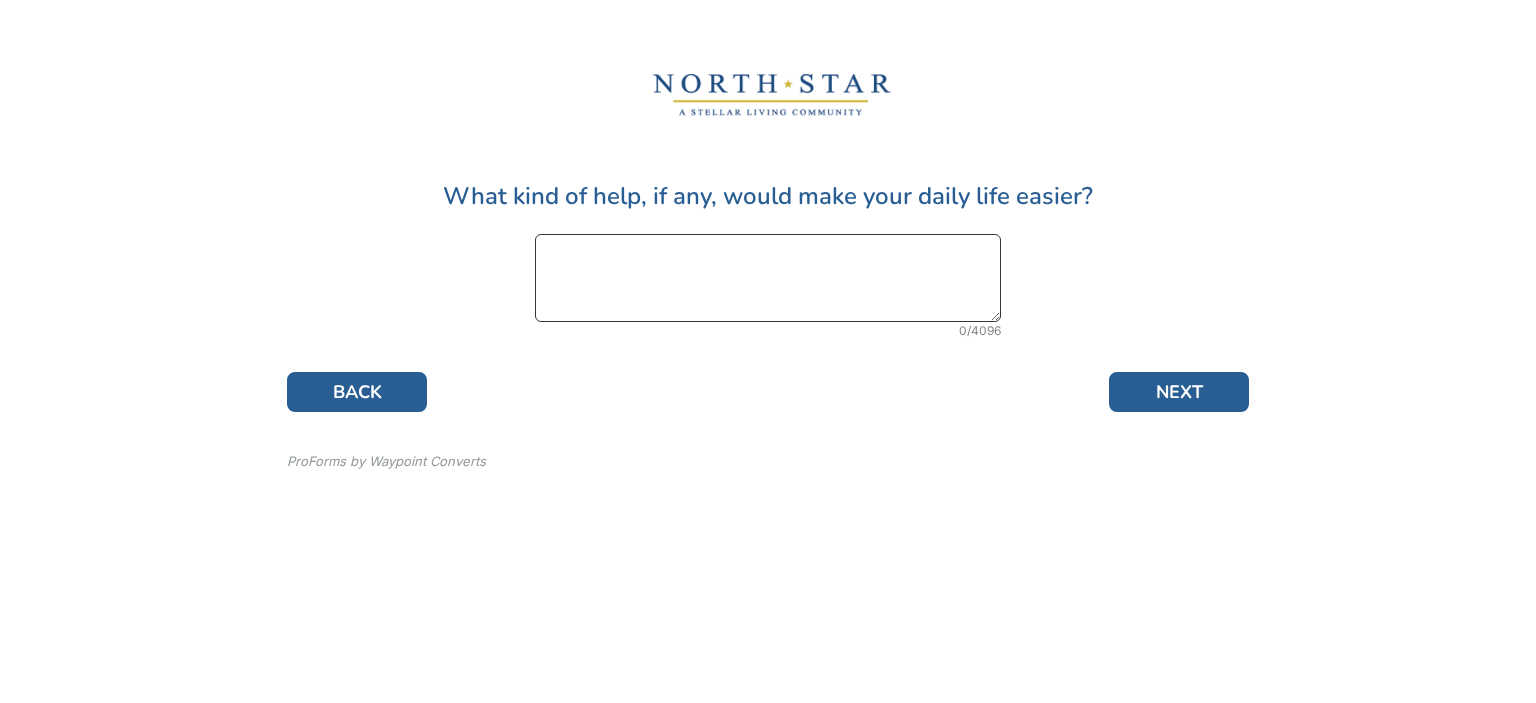 click at bounding box center [768, 278] 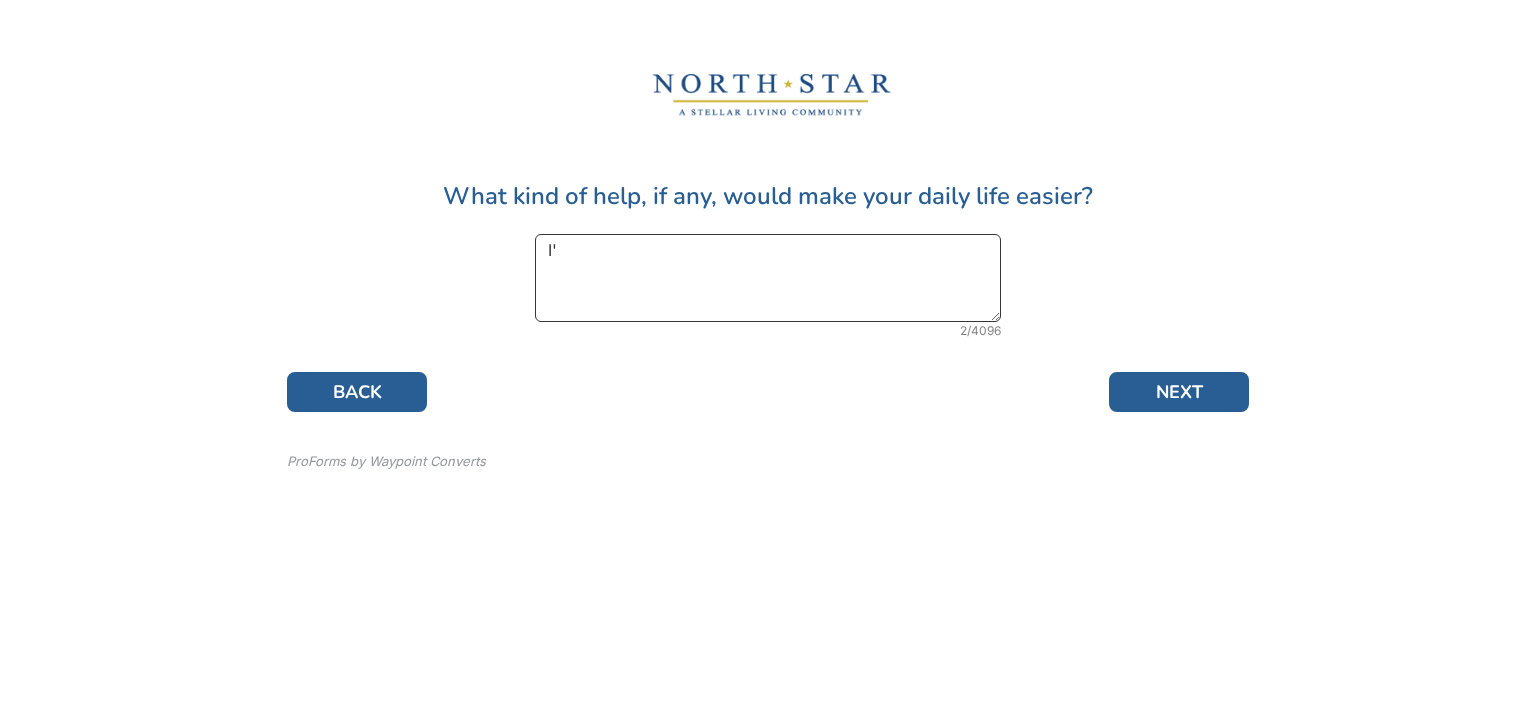 type on "I" 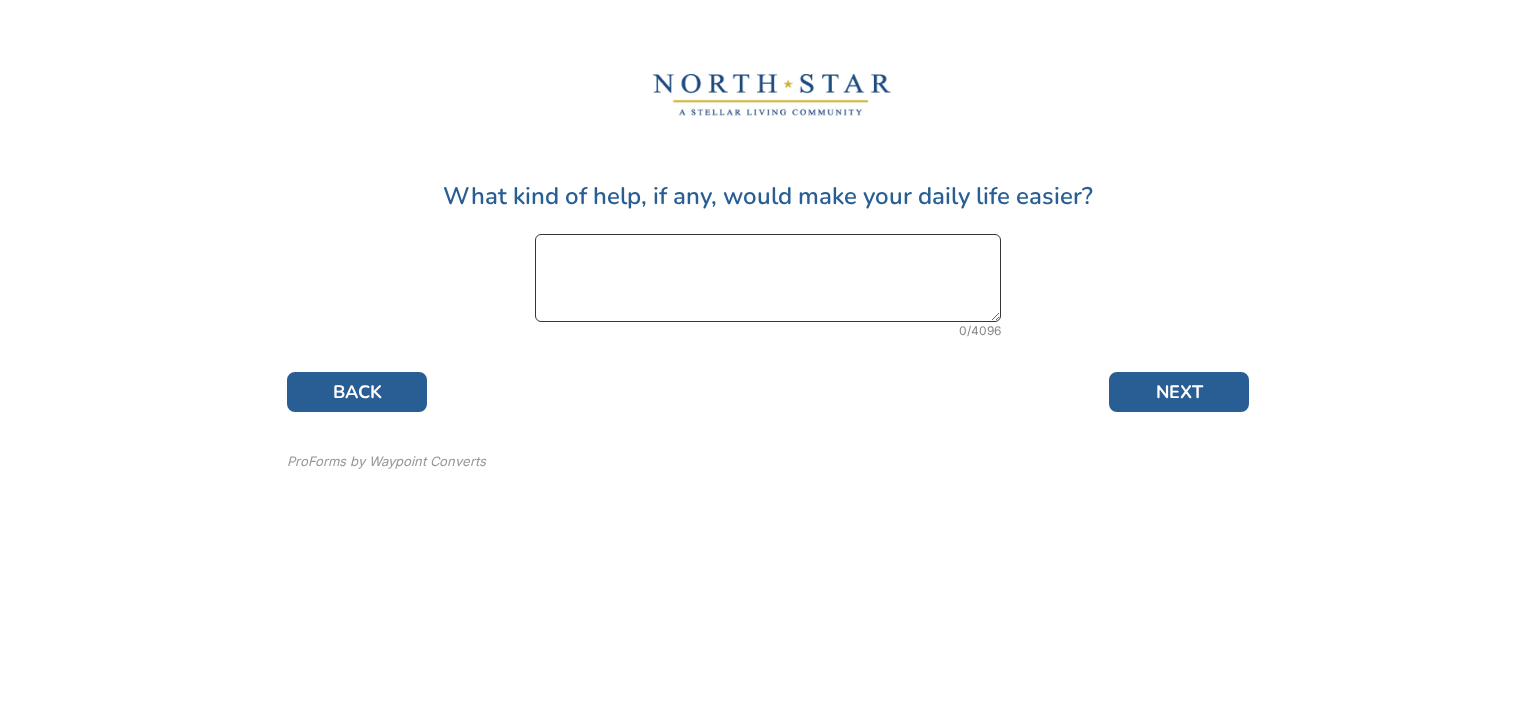 type on "I" 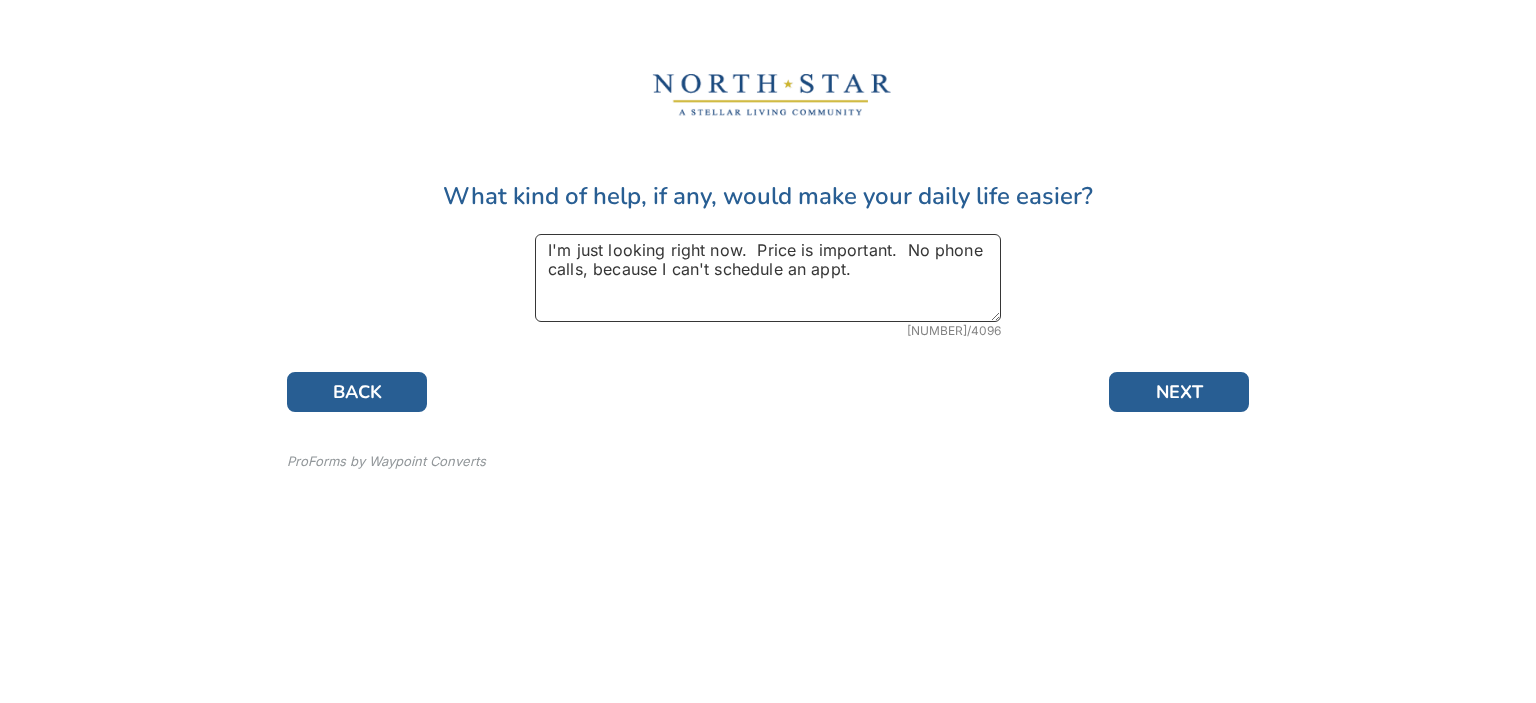 click on "I'm just looking right now.  Price is important.  No phone calls, because I can't schedule an appt." at bounding box center [768, 278] 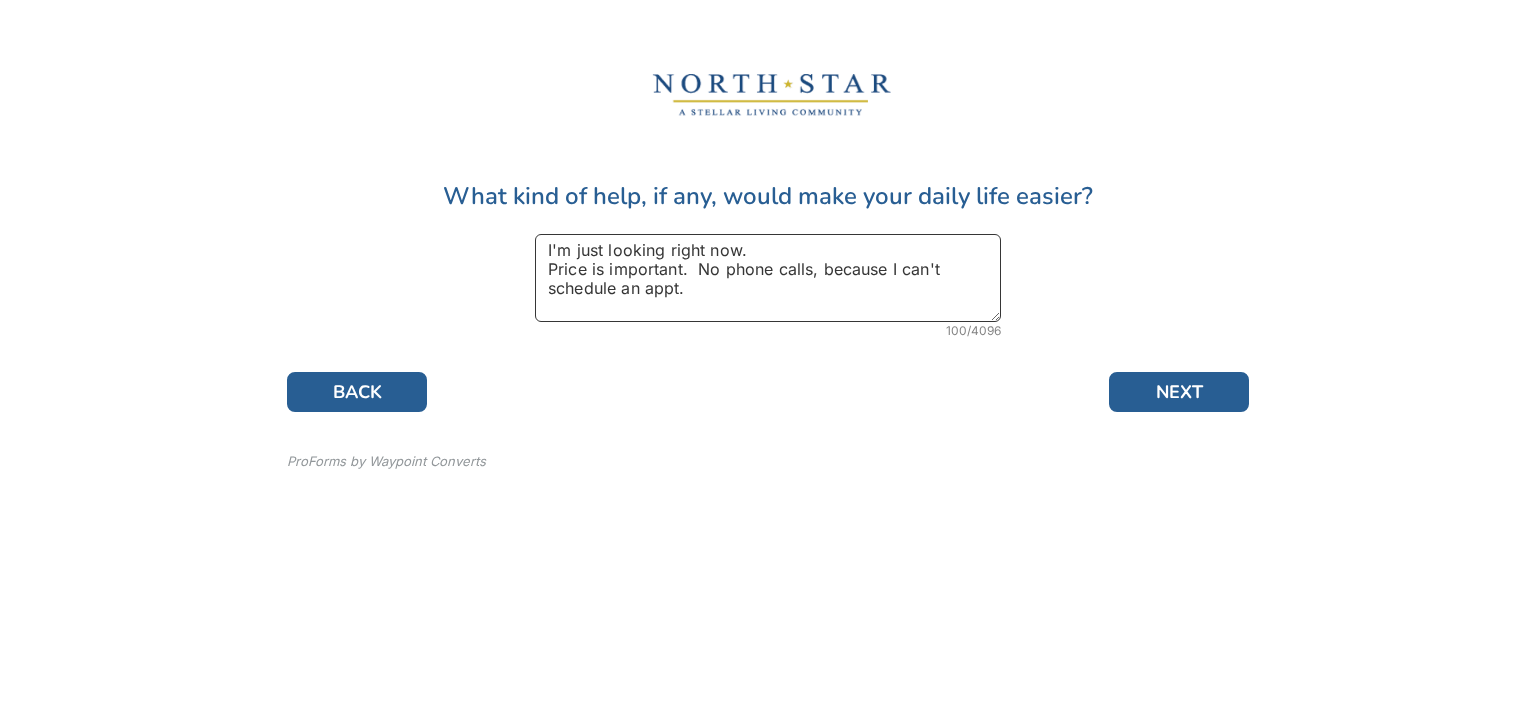 click on "I'm just looking right now.
Price is important.  No phone calls, because I can't schedule an appt." at bounding box center (768, 278) 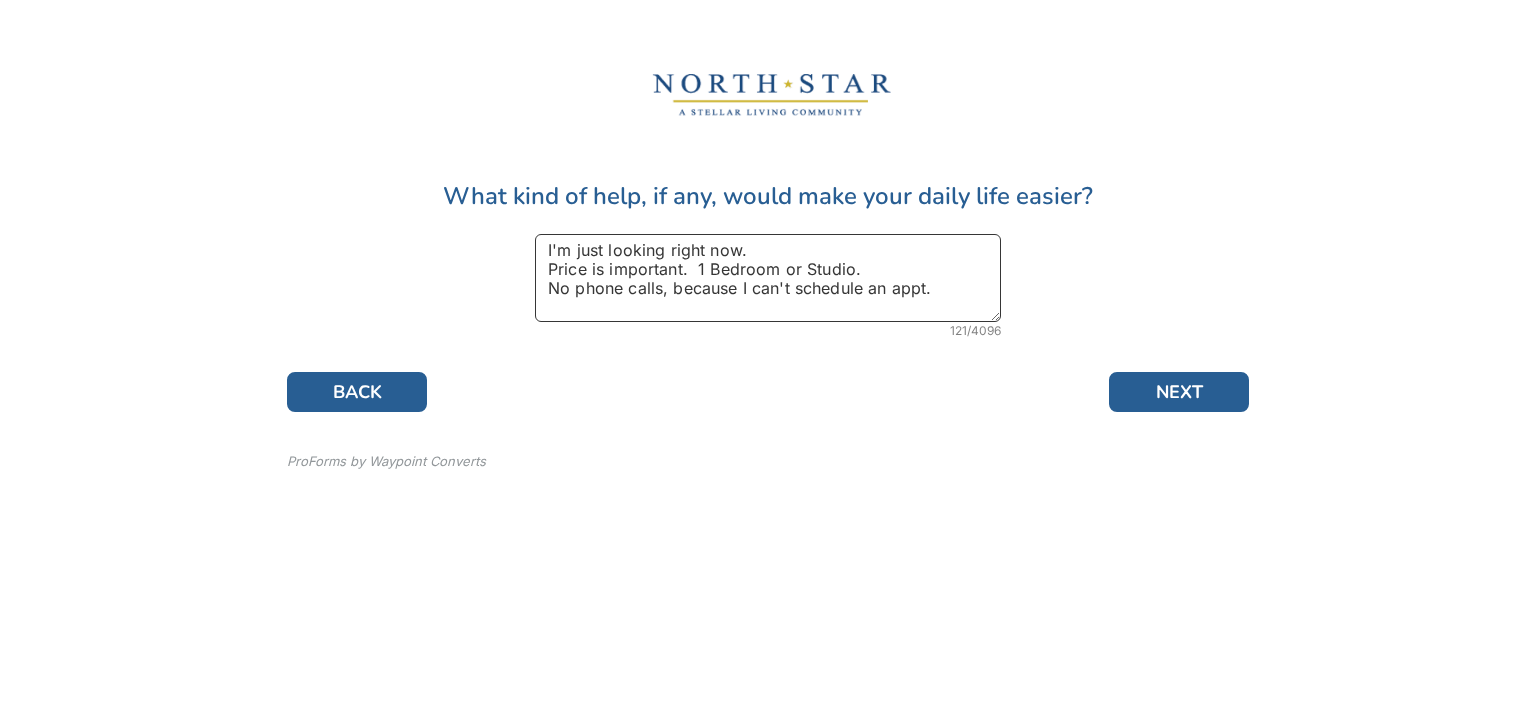 click on "I'm just looking right now.
Price is important.  1 Bedroom or Studio.
No phone calls, because I can't schedule an appt." at bounding box center (768, 278) 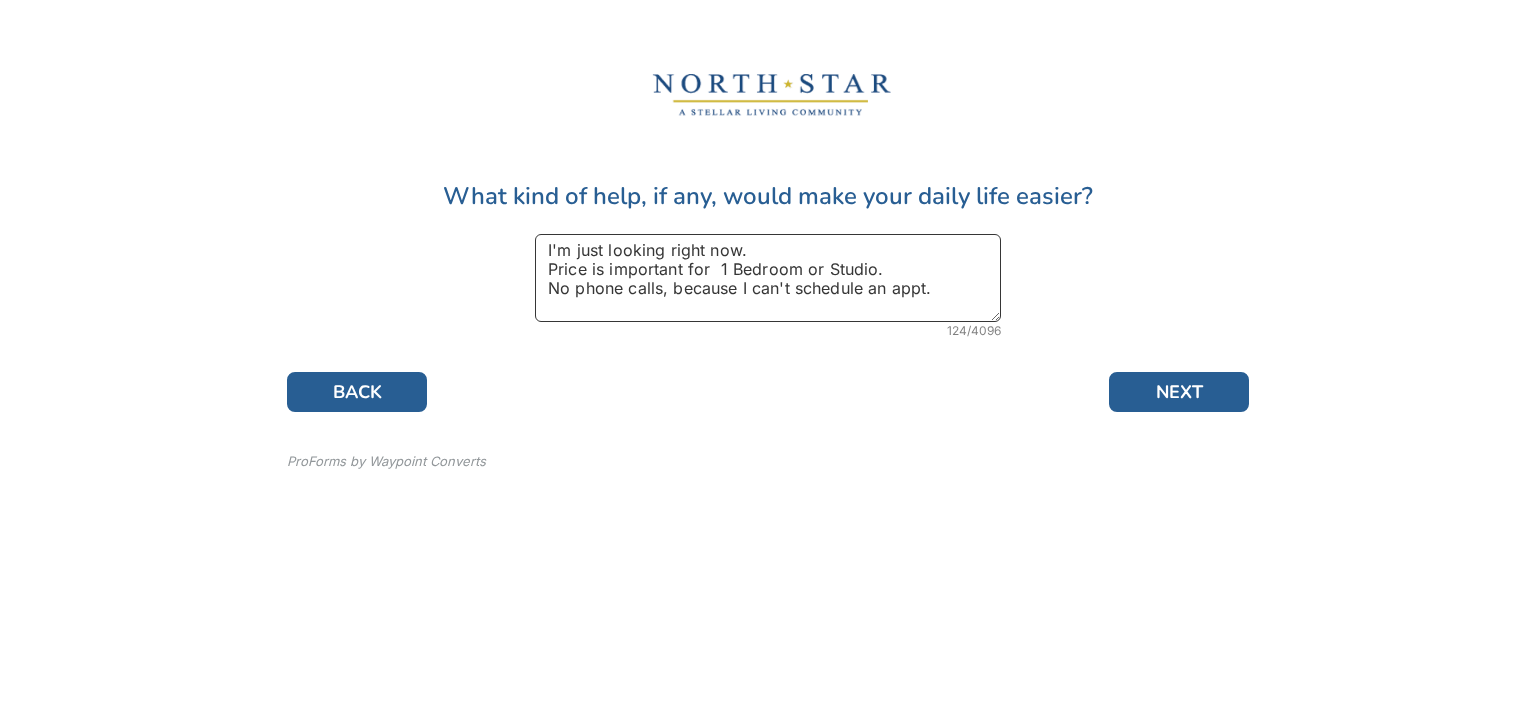 click on "I'm just looking right now.
Price is important for  1 Bedroom or Studio.
No phone calls, because I can't schedule an appt." at bounding box center [768, 278] 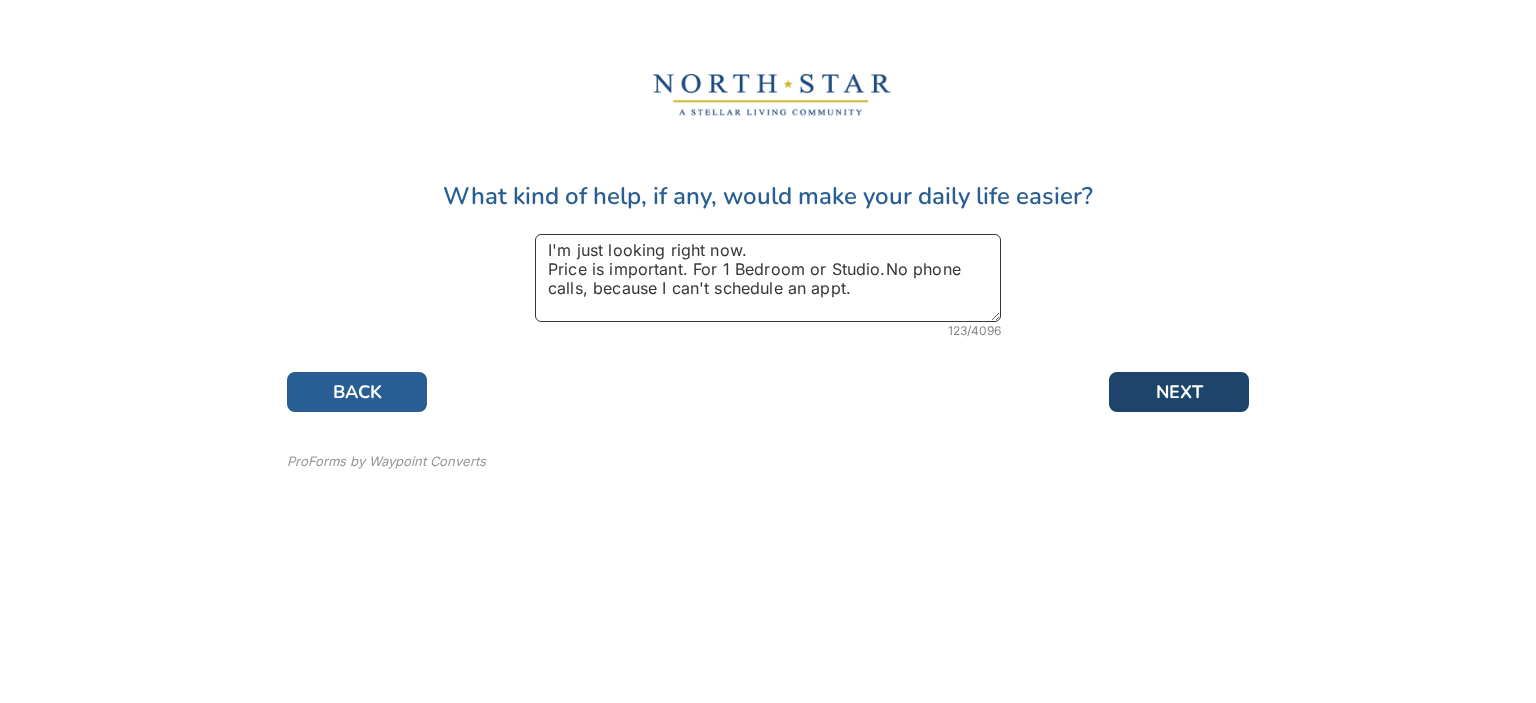 type on "I'm just looking right now.
Price is important. For 1 Bedroom or Studio.No phone calls, because I can't schedule an appt." 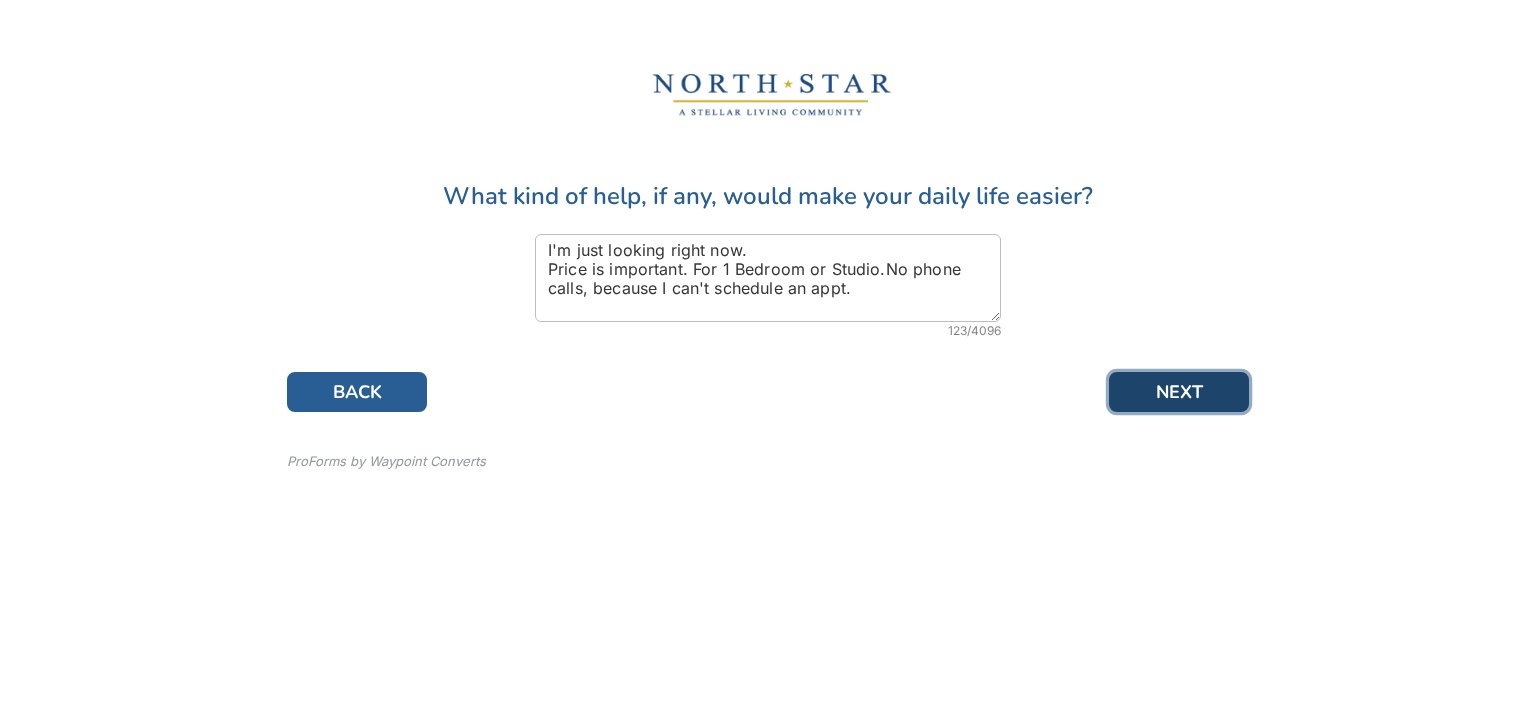 click on "NEXT" at bounding box center [1179, 392] 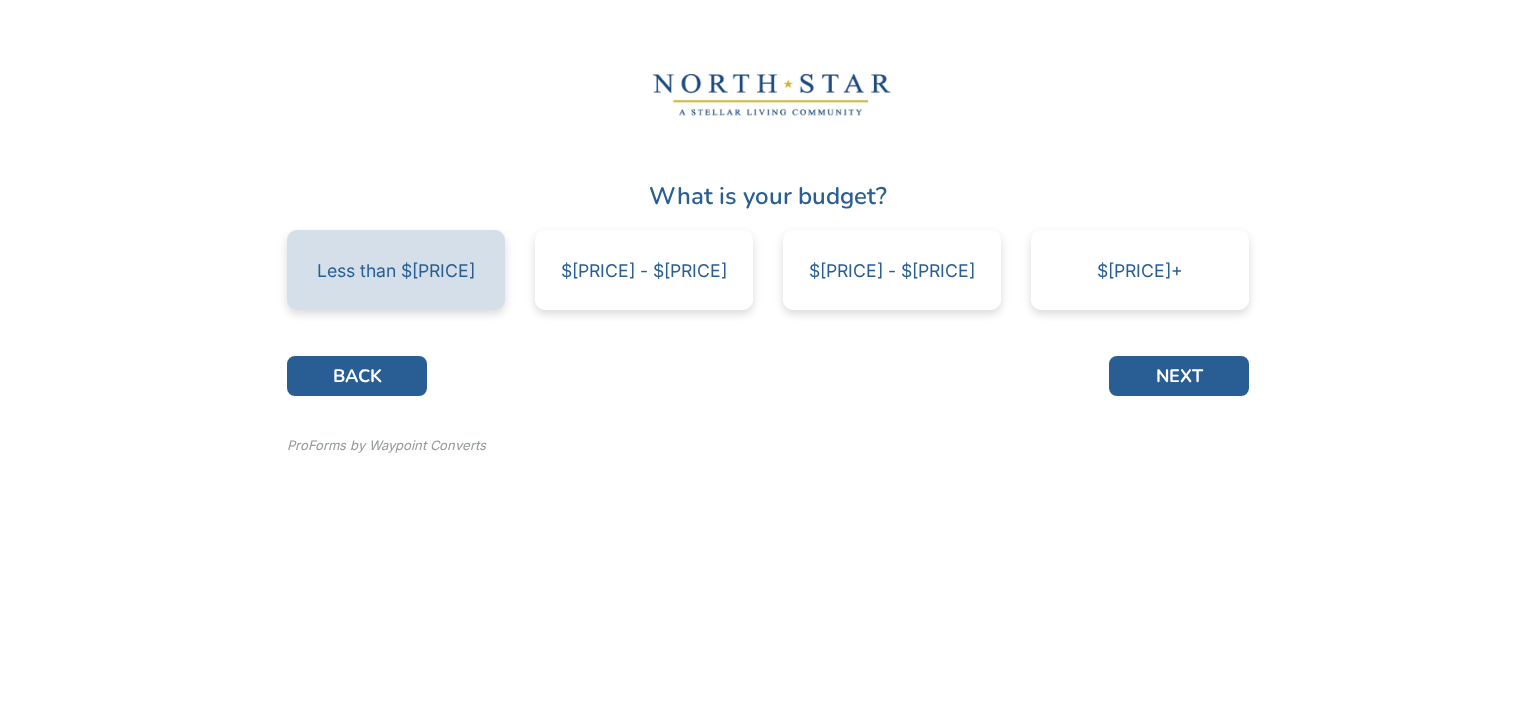click on "Less than $[PRICE]" at bounding box center (396, 271) 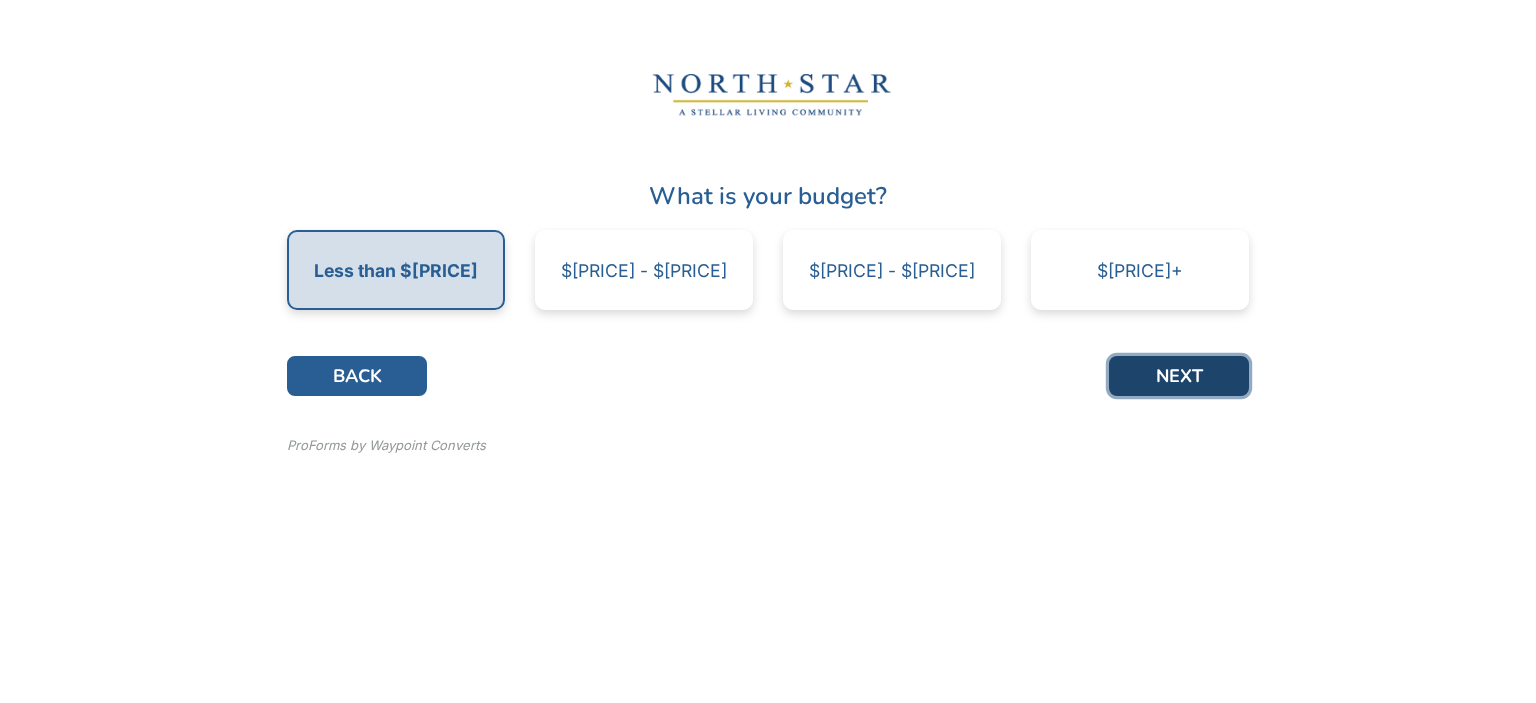 click on "NEXT" at bounding box center (1179, 376) 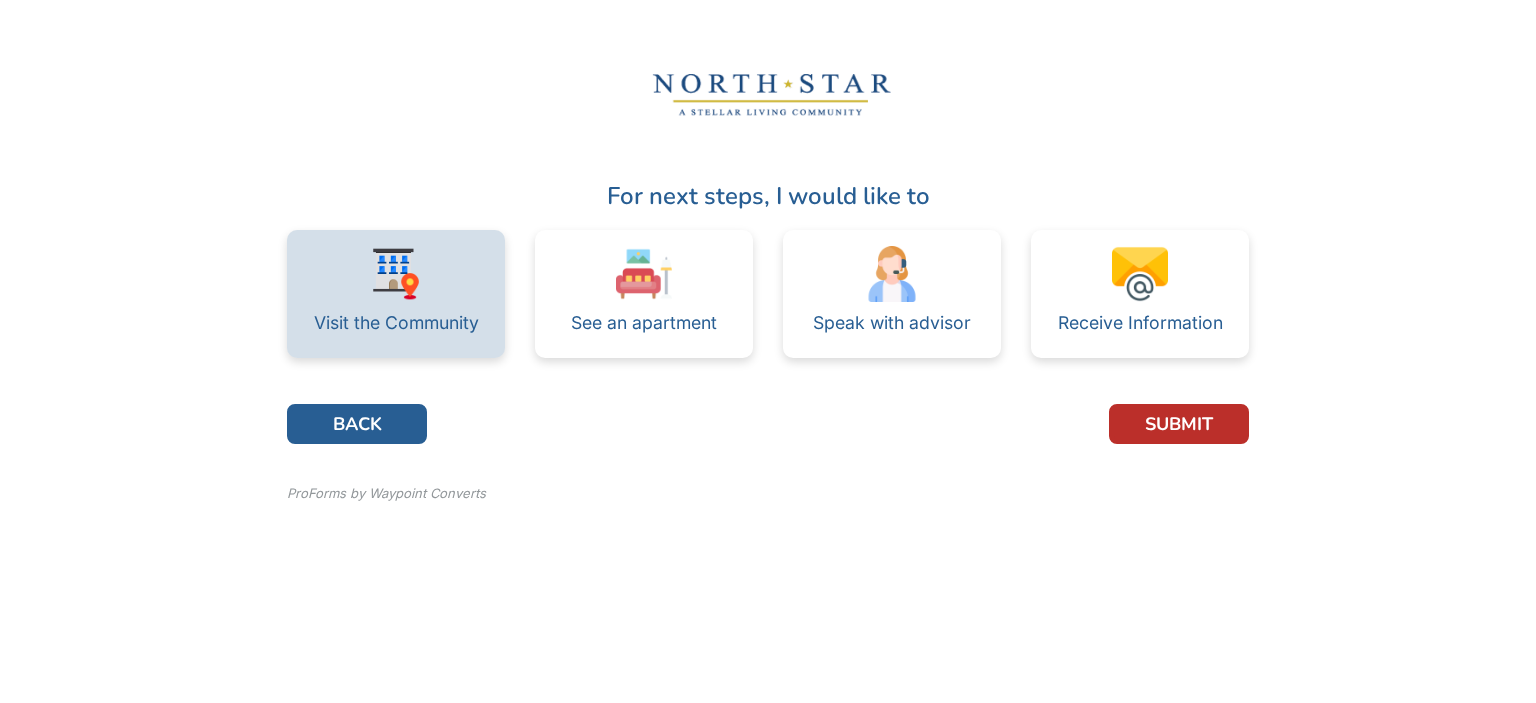 click on "Visit the Community" at bounding box center [396, 323] 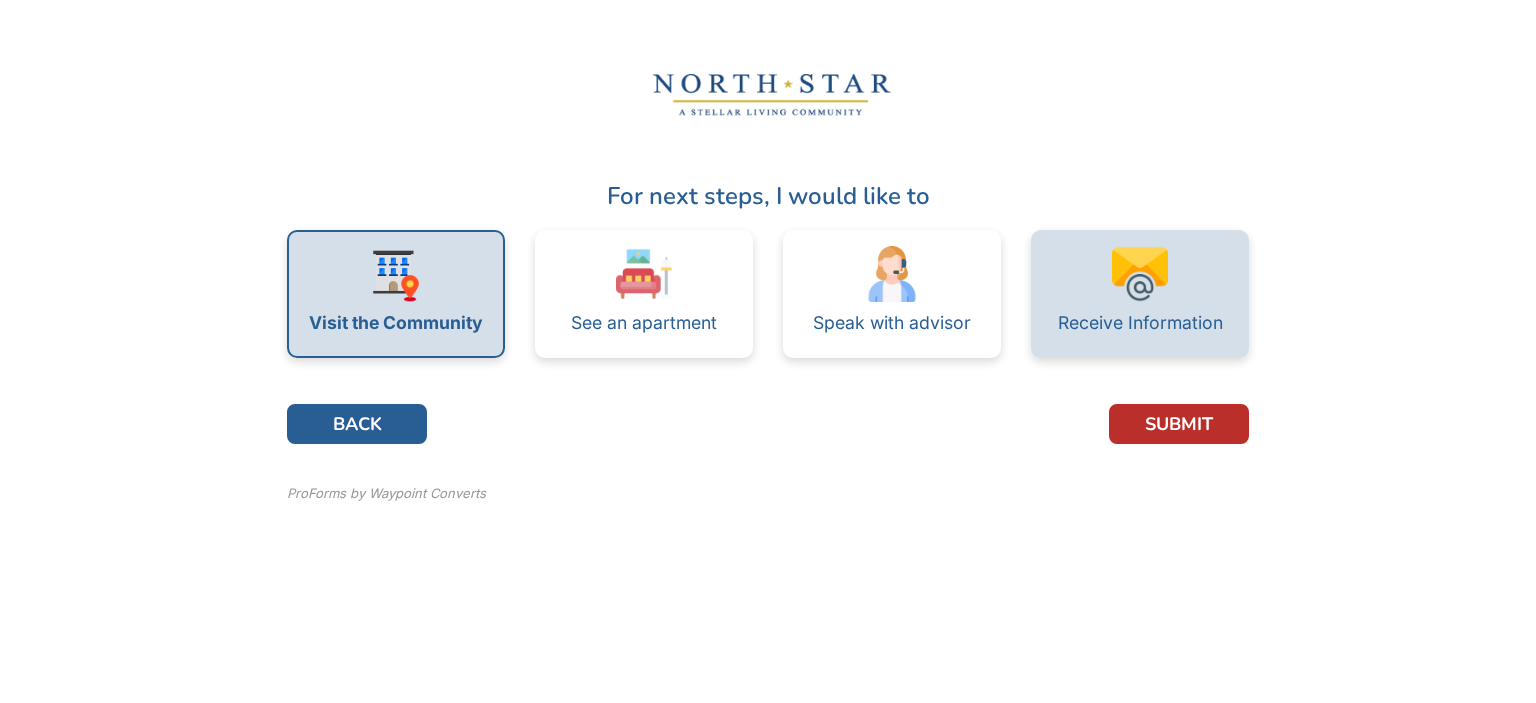 click at bounding box center [1140, 274] 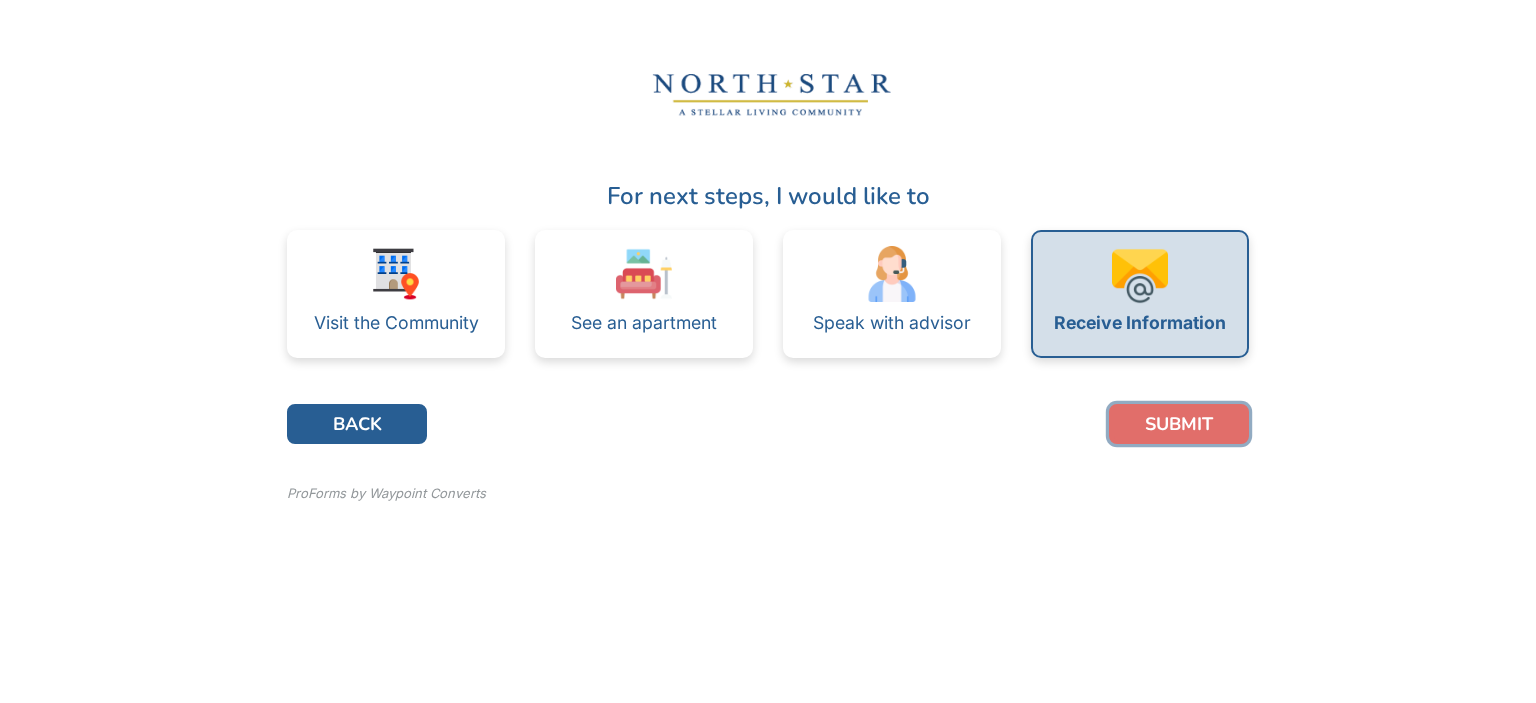click on "SUBMIT" at bounding box center (1179, 424) 